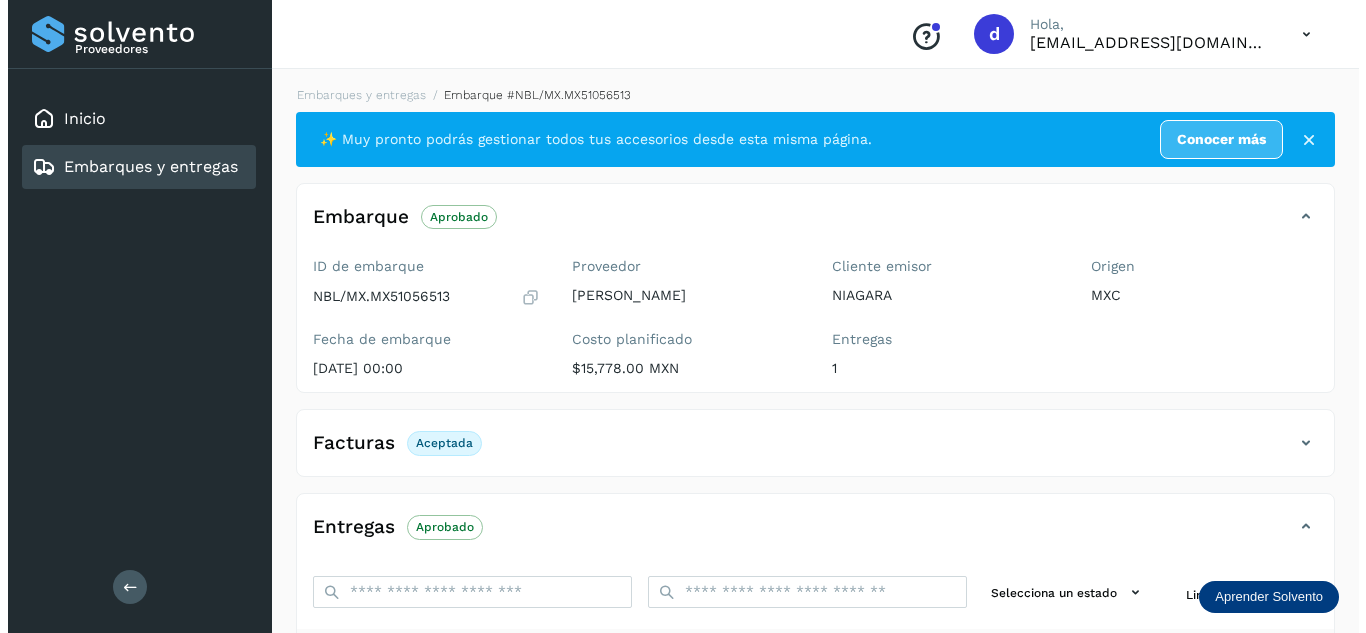 scroll, scrollTop: 0, scrollLeft: 0, axis: both 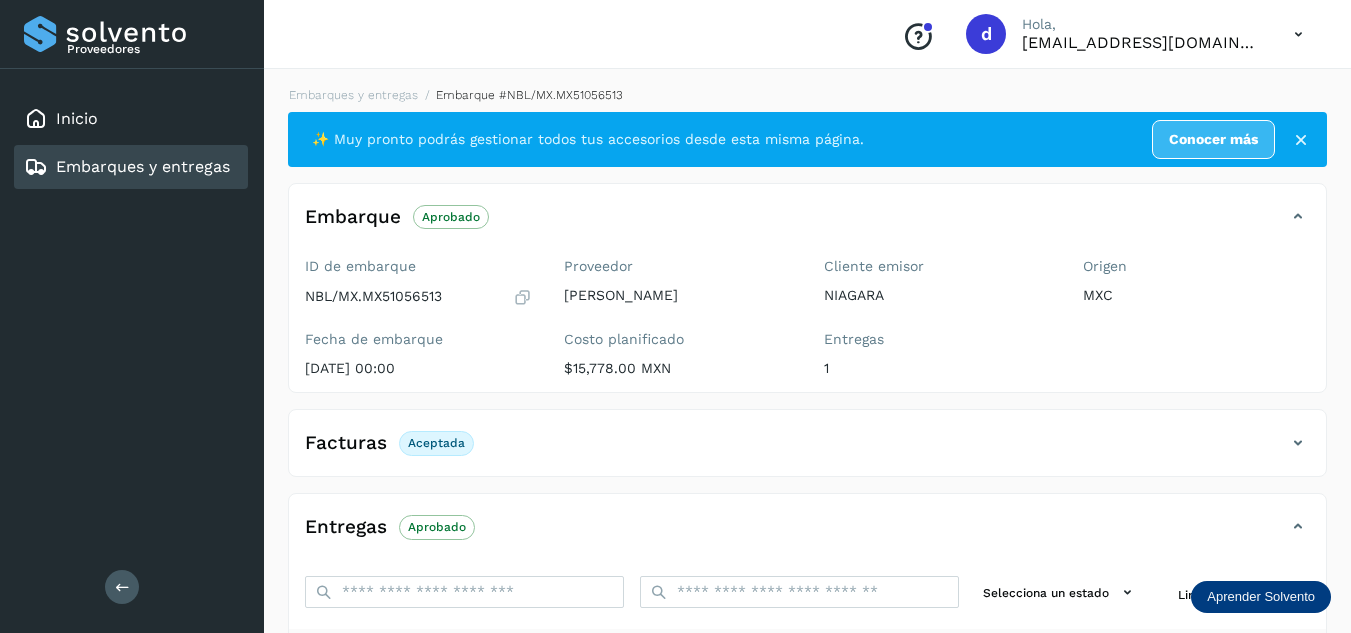 click on "Embarques y entregas Embarque #NBL/MX.MX51056513  ✨ Muy pronto podrás gestionar todos tus accesorios desde esta misma página. Conocer más Embarque Aprobado
Verifica el estado de la factura o entregas asociadas a este embarque
ID de embarque NBL/MX.MX51056513 Fecha de embarque [DATE] 00:00 Proveedor [PERSON_NAME] planificado  $15,778.00 MXN  Cliente emisor NIAGARA Entregas 1 Origen MXC Facturas Aceptada Estado Aceptada Entregas Aprobado Selecciona un estado Limpiar filtros POD
El tamaño máximo de archivo es de 20 Mb.
Estado ID de entrega Cliente receptor Destino PDF Aprobado 7040602046  COSTCO QUERETARO COSTCO 7040602046 PDF Destino: QUERETARO Aprobado Filtros por página : ** ** ** 1 - 1 de 1" at bounding box center [807, 504] 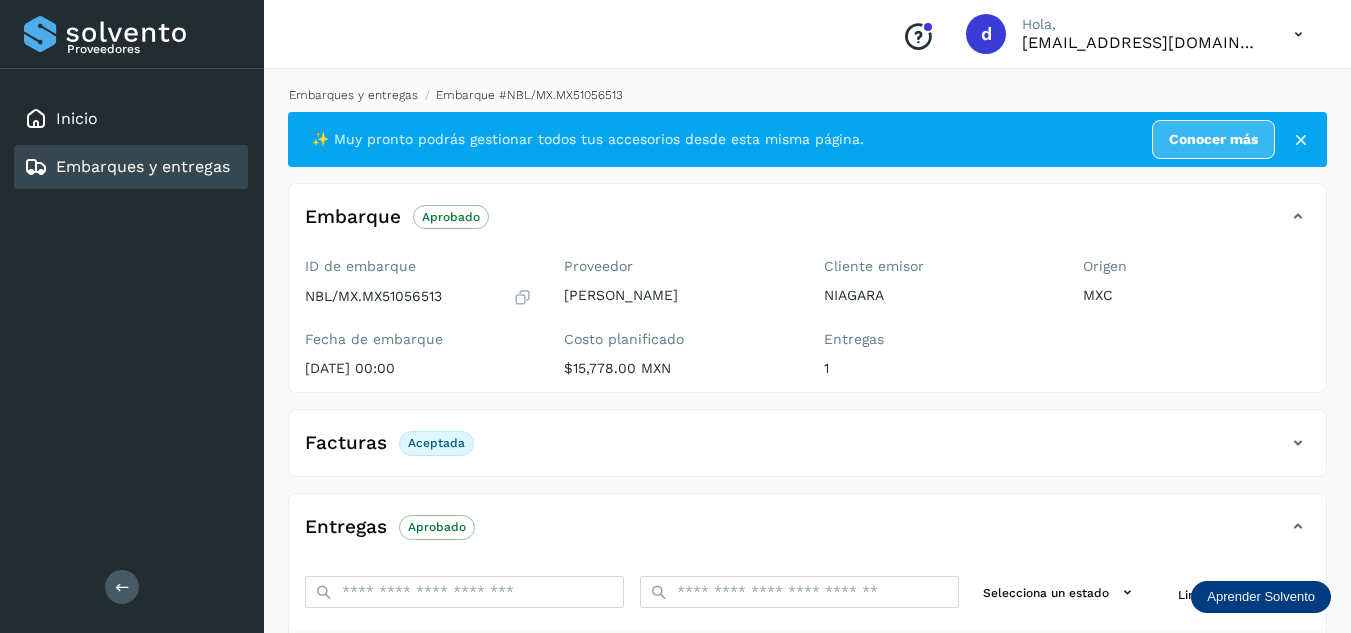 click on "Embarques y entregas" at bounding box center (353, 95) 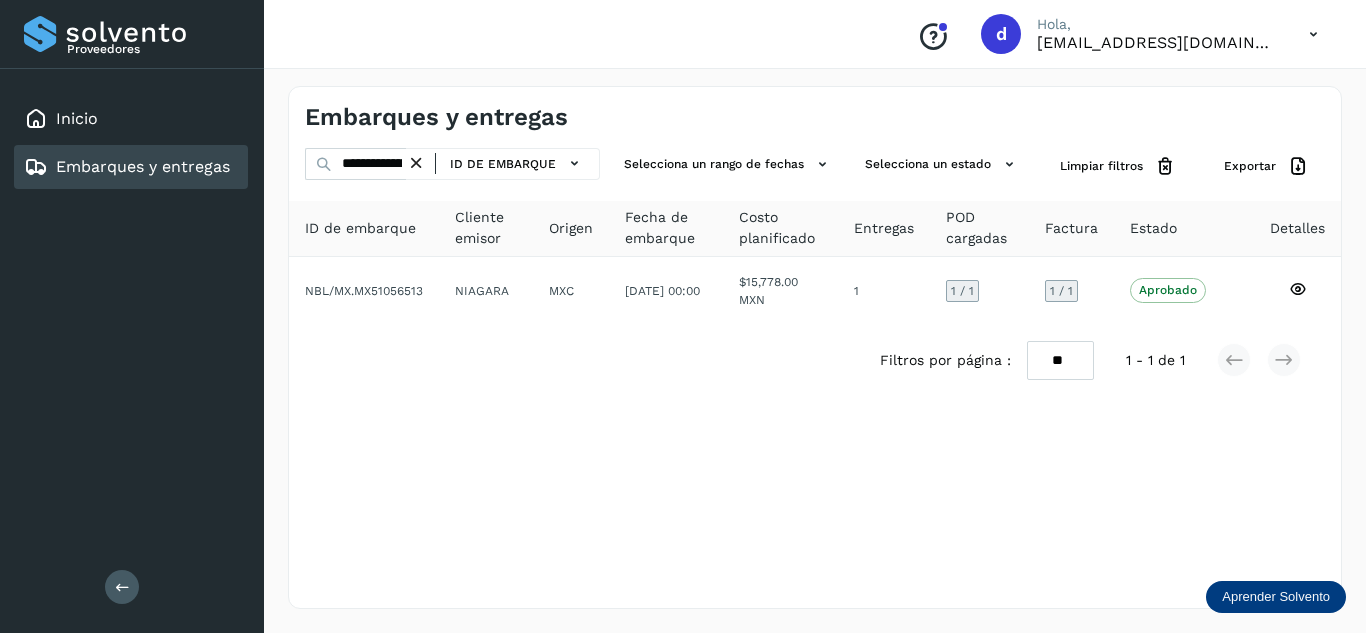 click at bounding box center [416, 163] 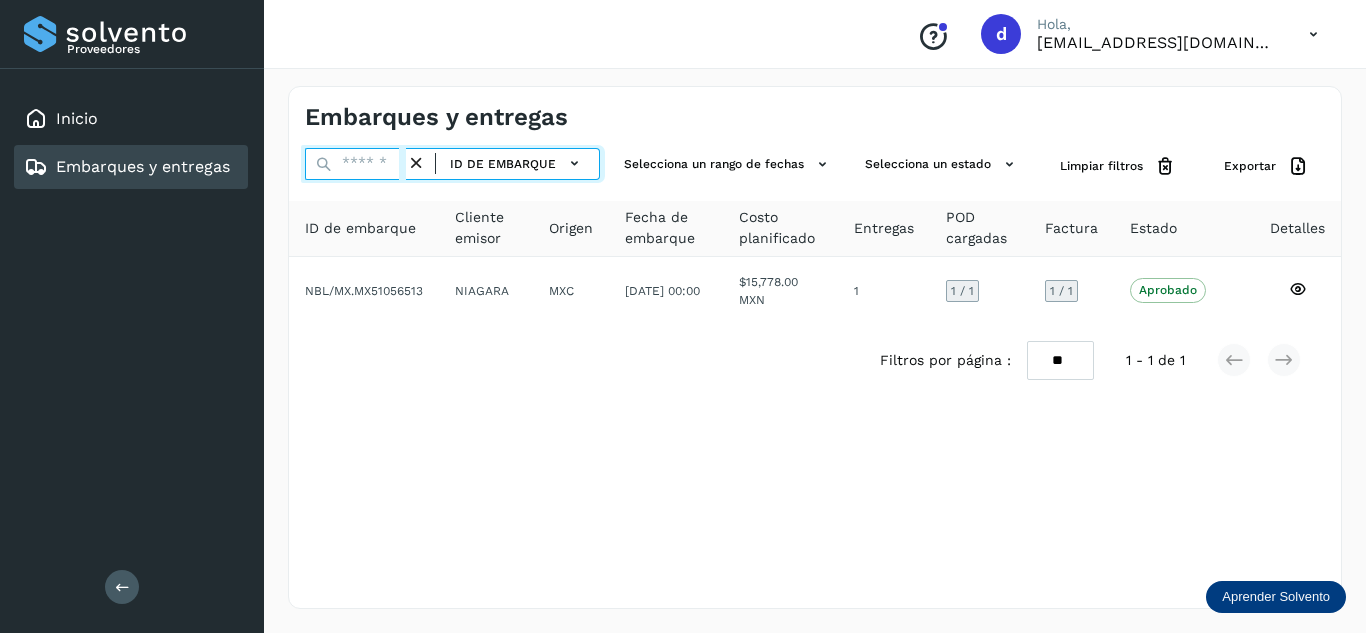 click at bounding box center (355, 164) 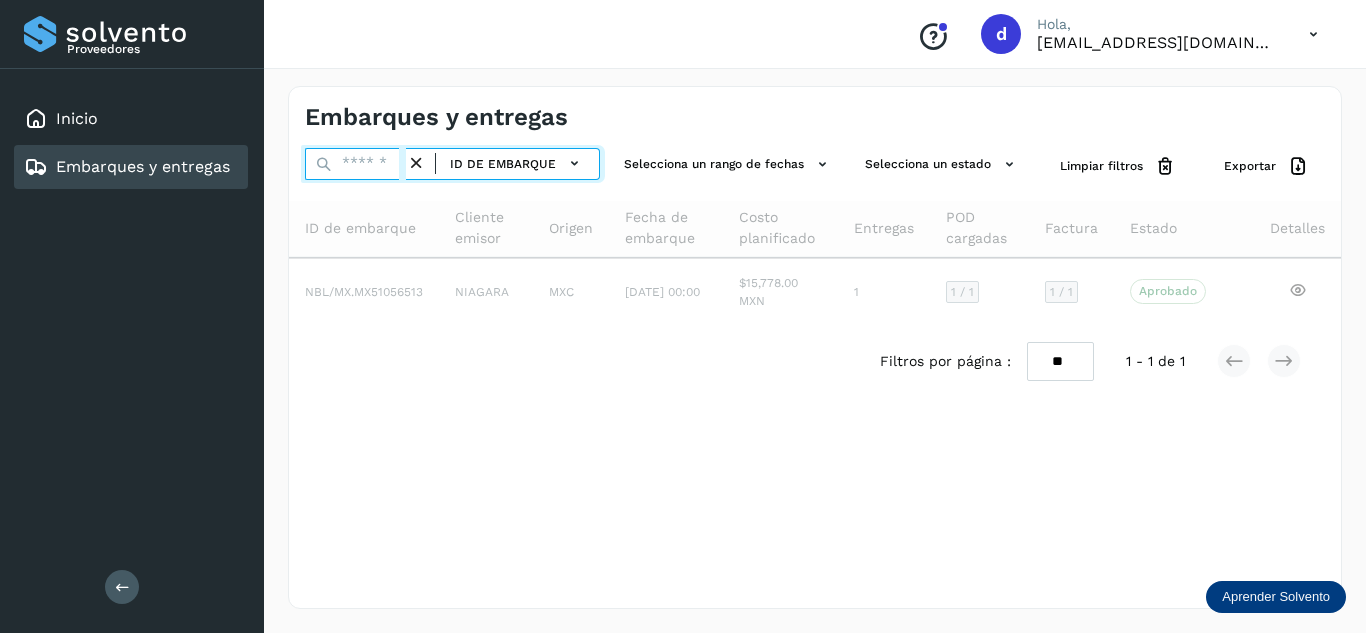 paste on "**********" 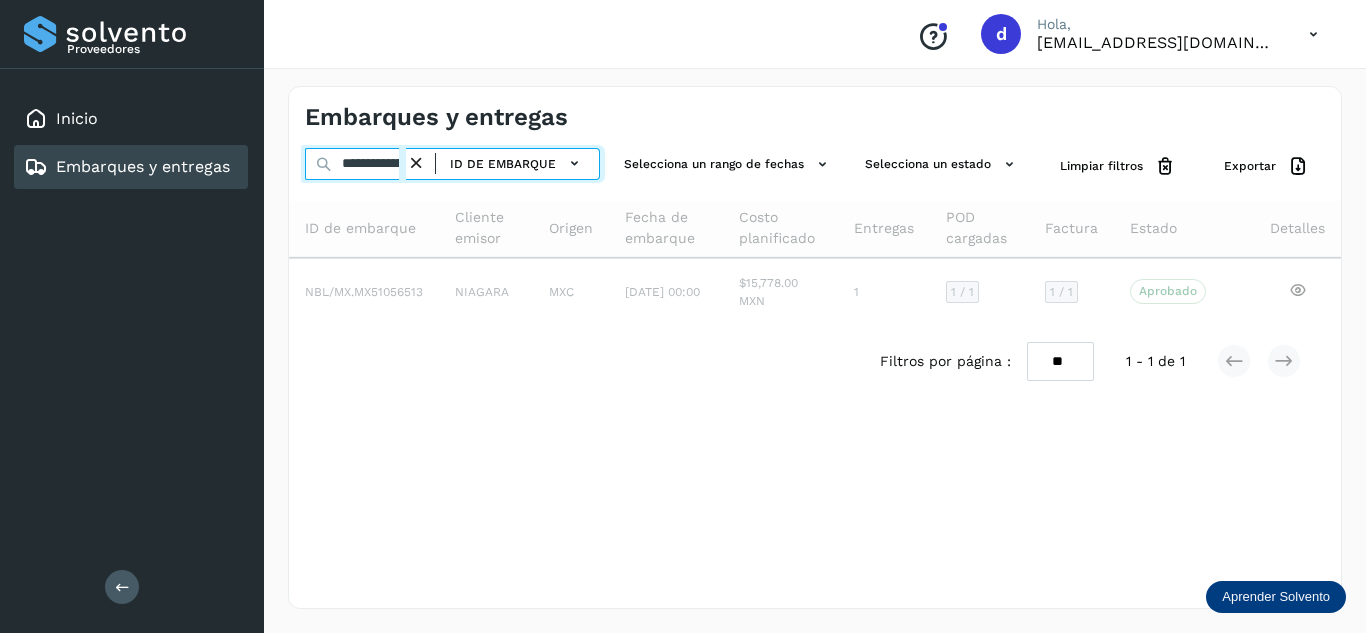 scroll, scrollTop: 0, scrollLeft: 76, axis: horizontal 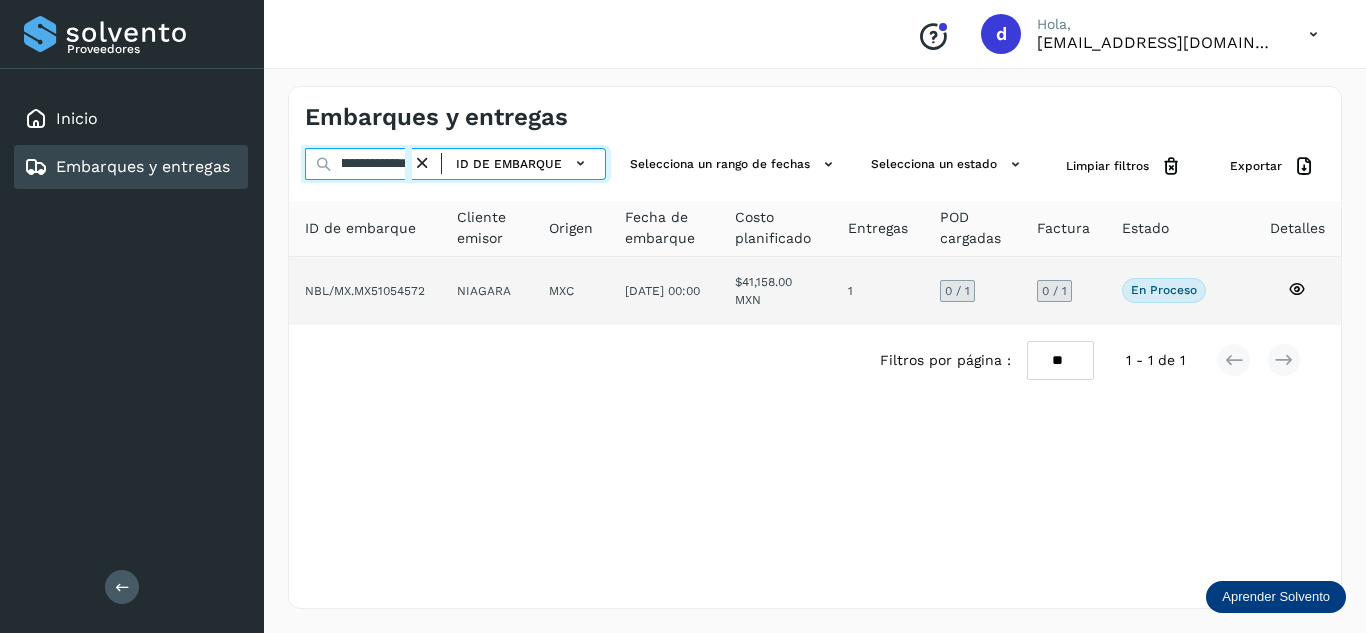 type on "**********" 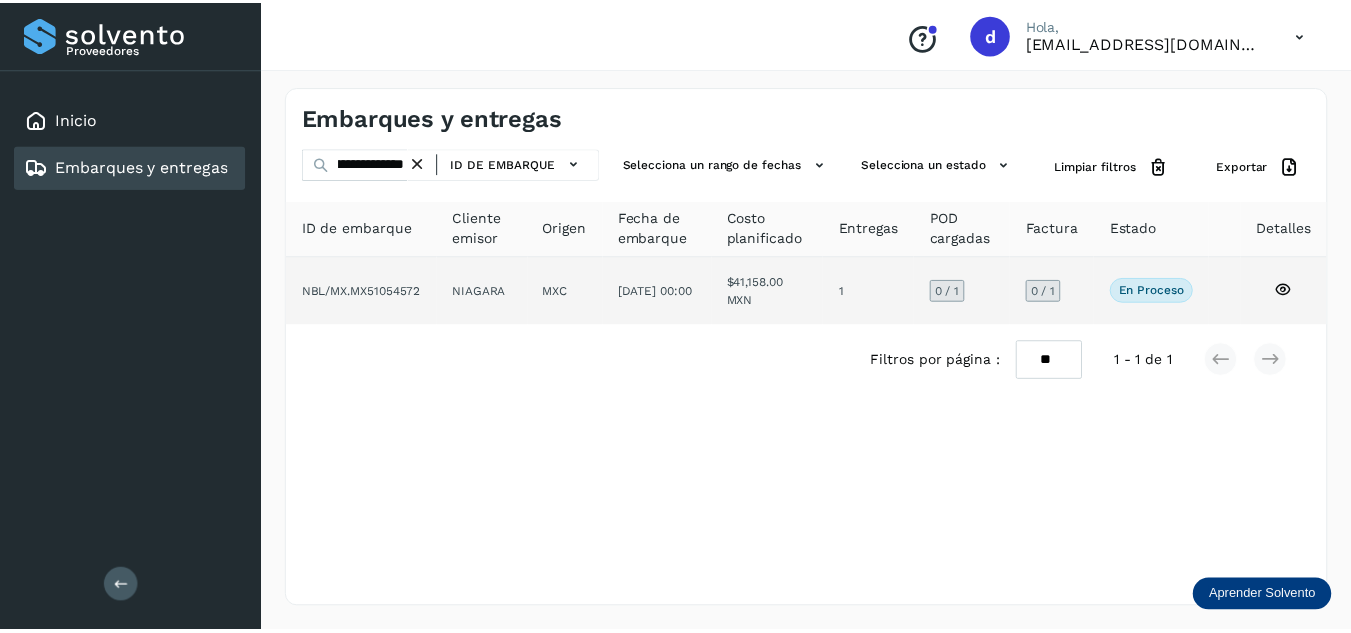 scroll, scrollTop: 0, scrollLeft: 0, axis: both 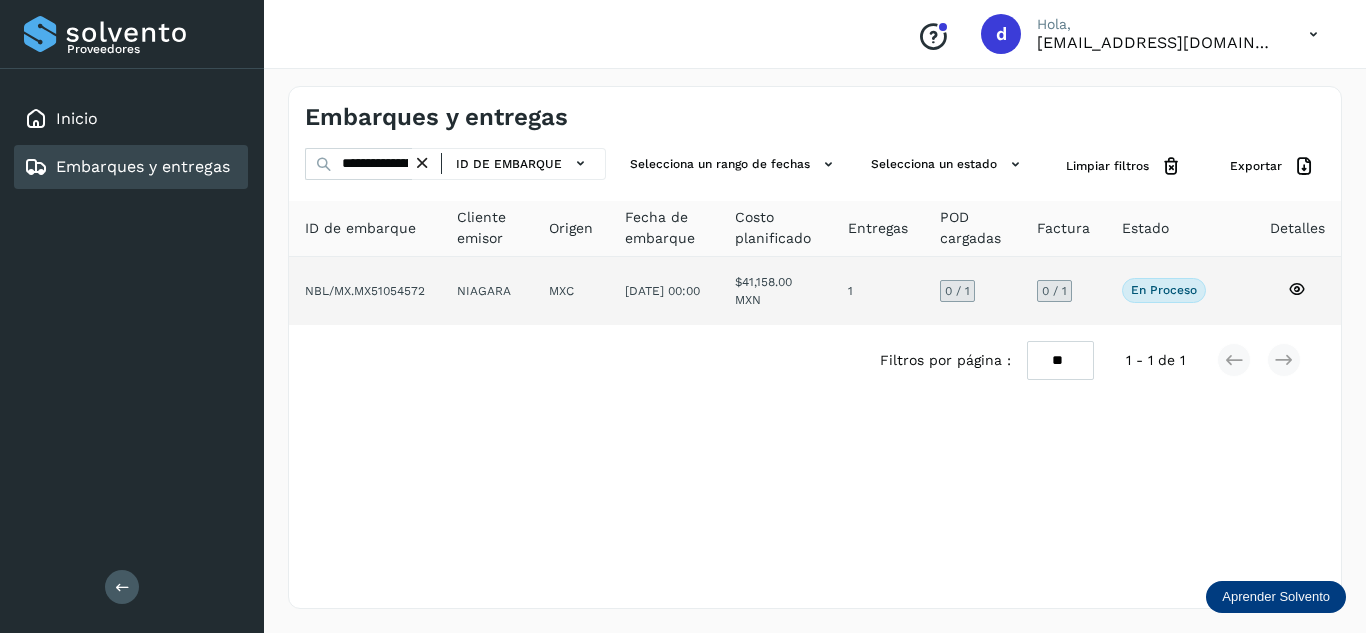 click 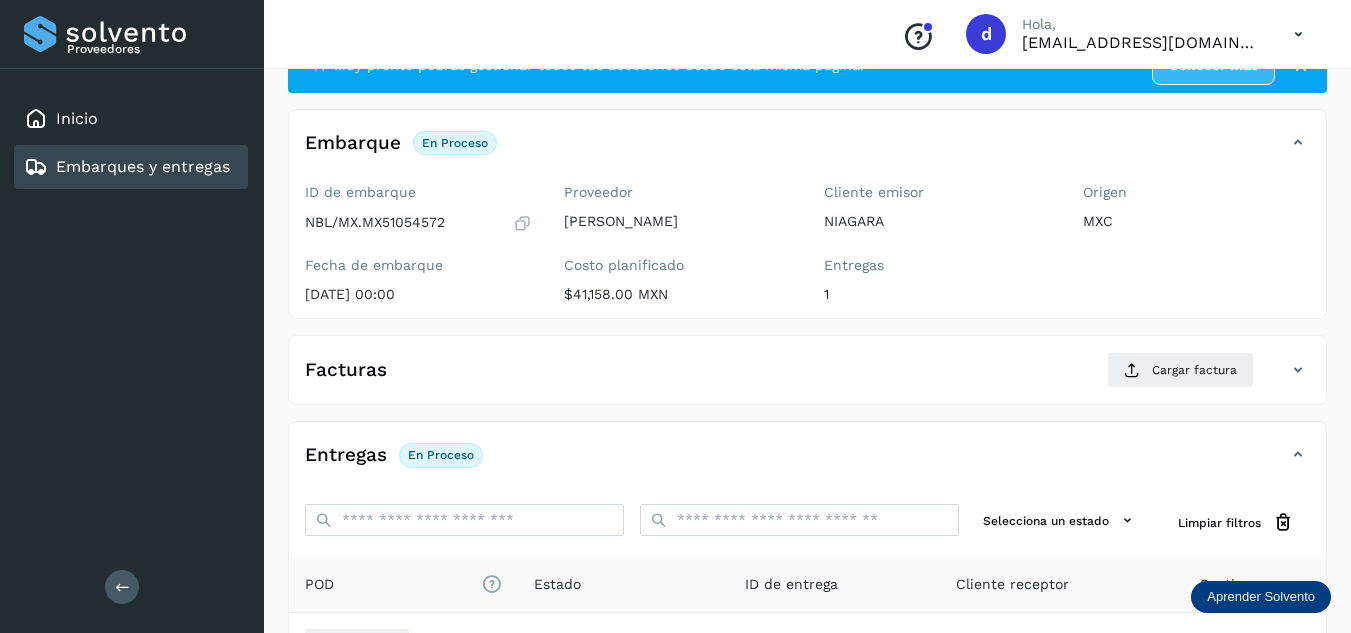 scroll, scrollTop: 200, scrollLeft: 0, axis: vertical 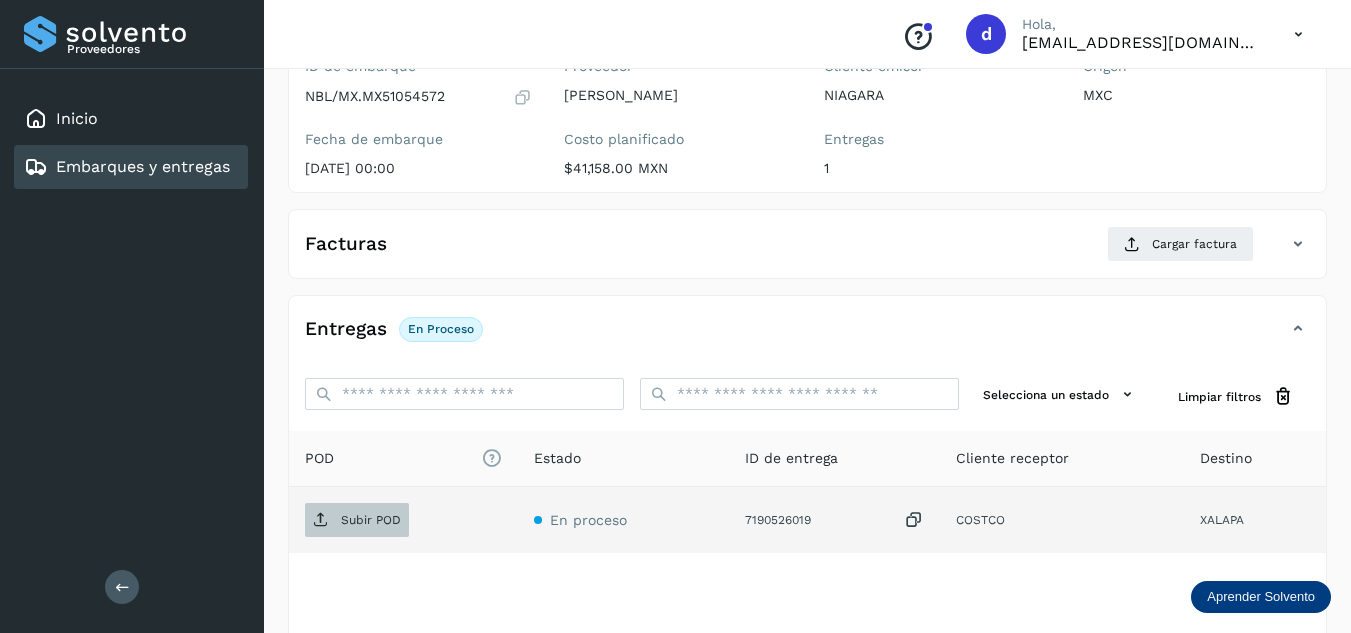 click on "Subir POD" at bounding box center (357, 520) 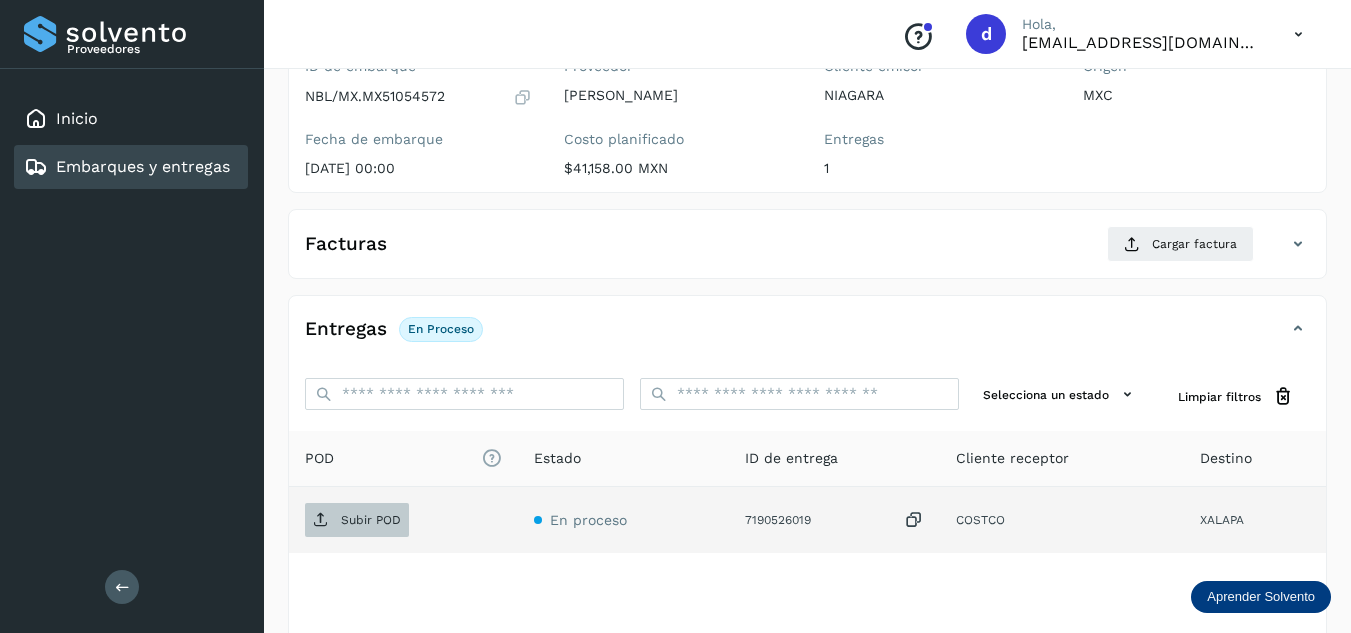 click on "Subir POD" at bounding box center [371, 520] 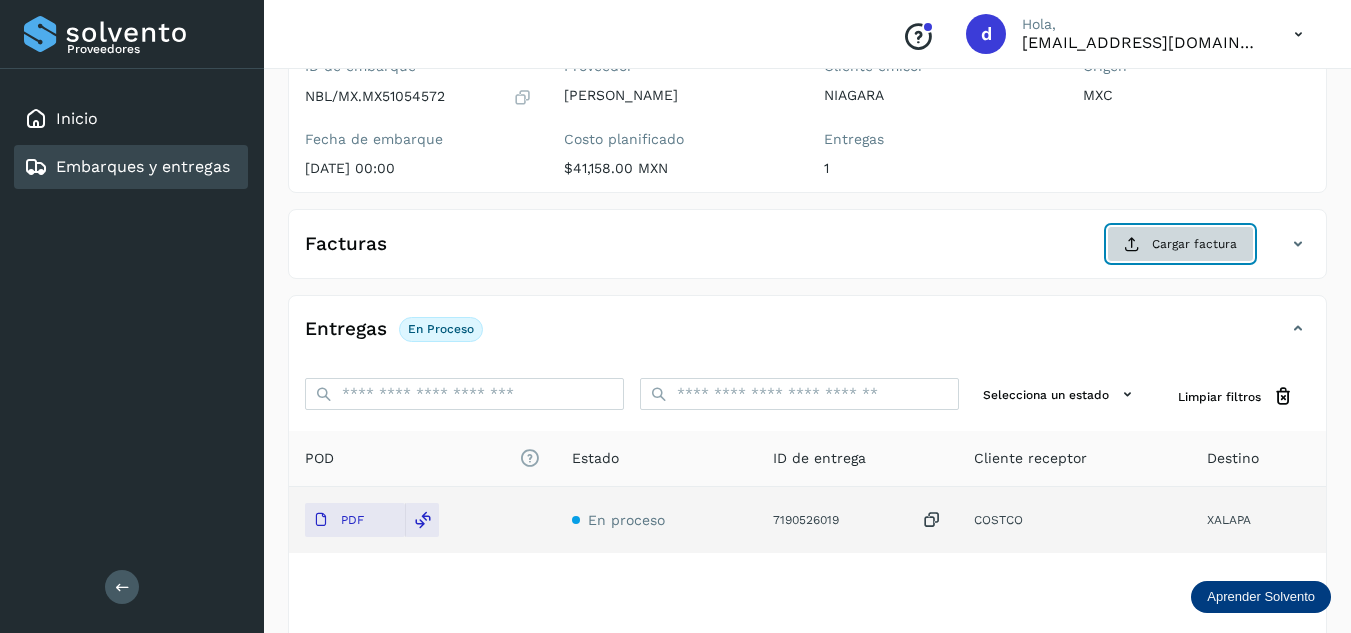 click on "Cargar factura" 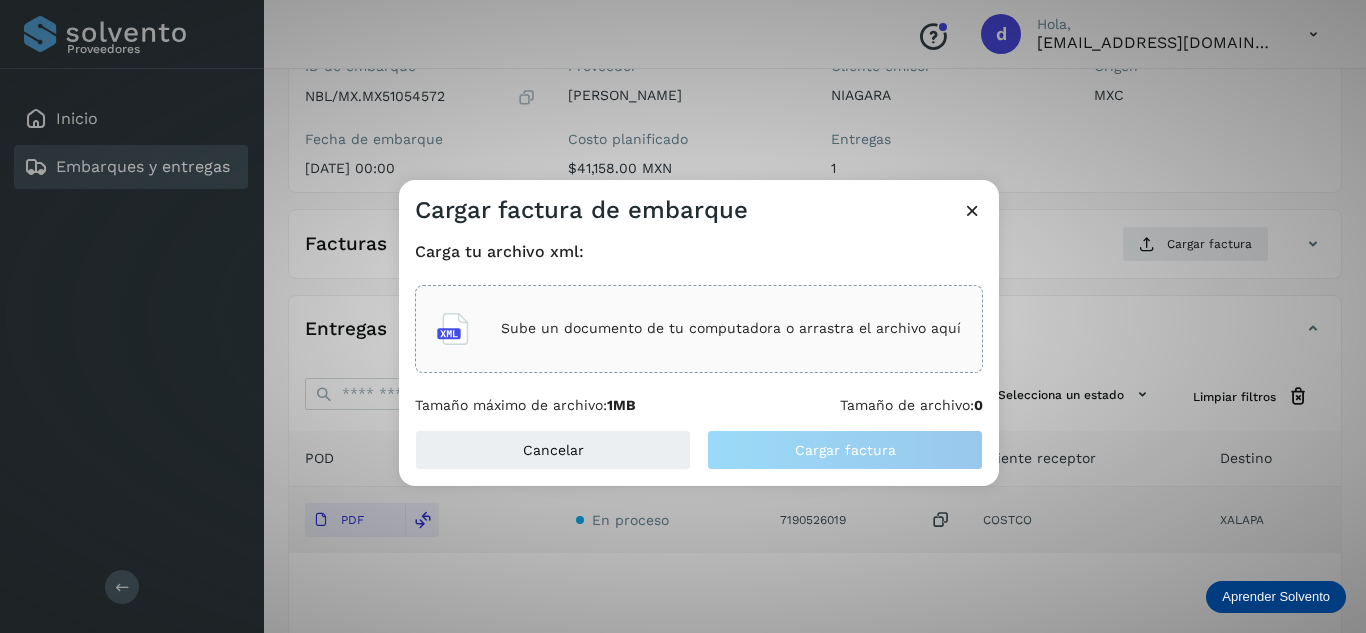 click on "Sube un documento de tu computadora o arrastra el archivo aquí" 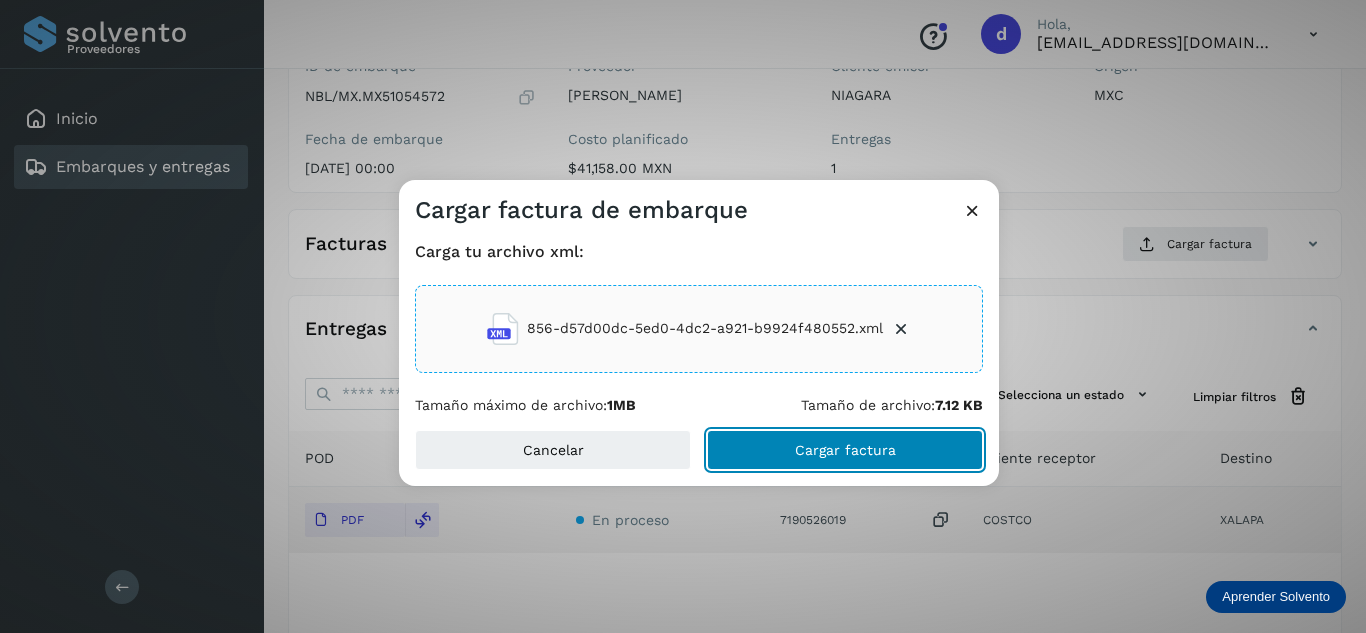 click on "Cargar factura" 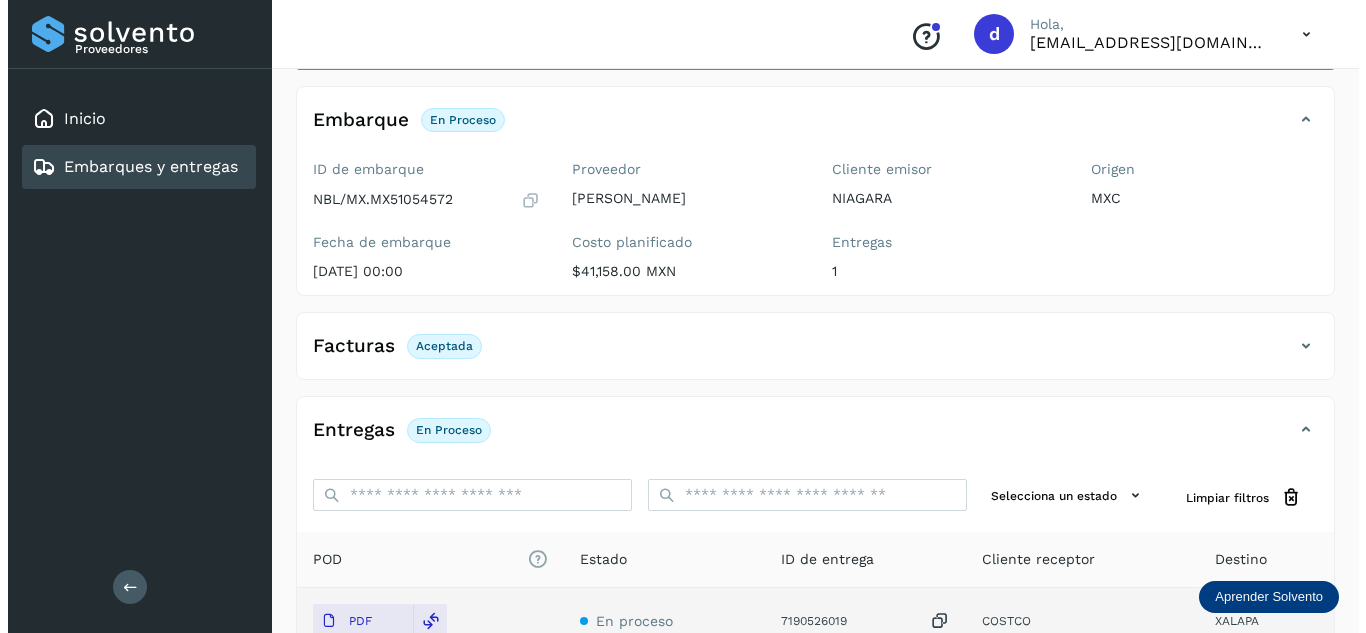 scroll, scrollTop: 0, scrollLeft: 0, axis: both 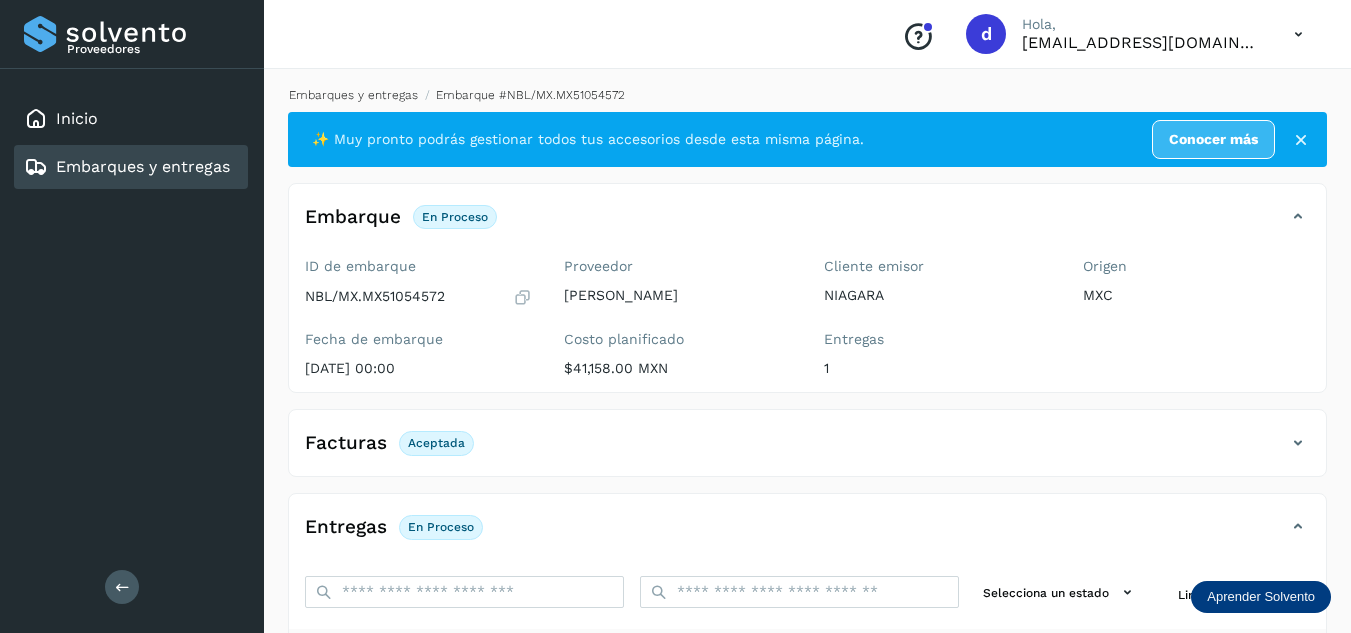 click on "Embarques y entregas" at bounding box center [353, 95] 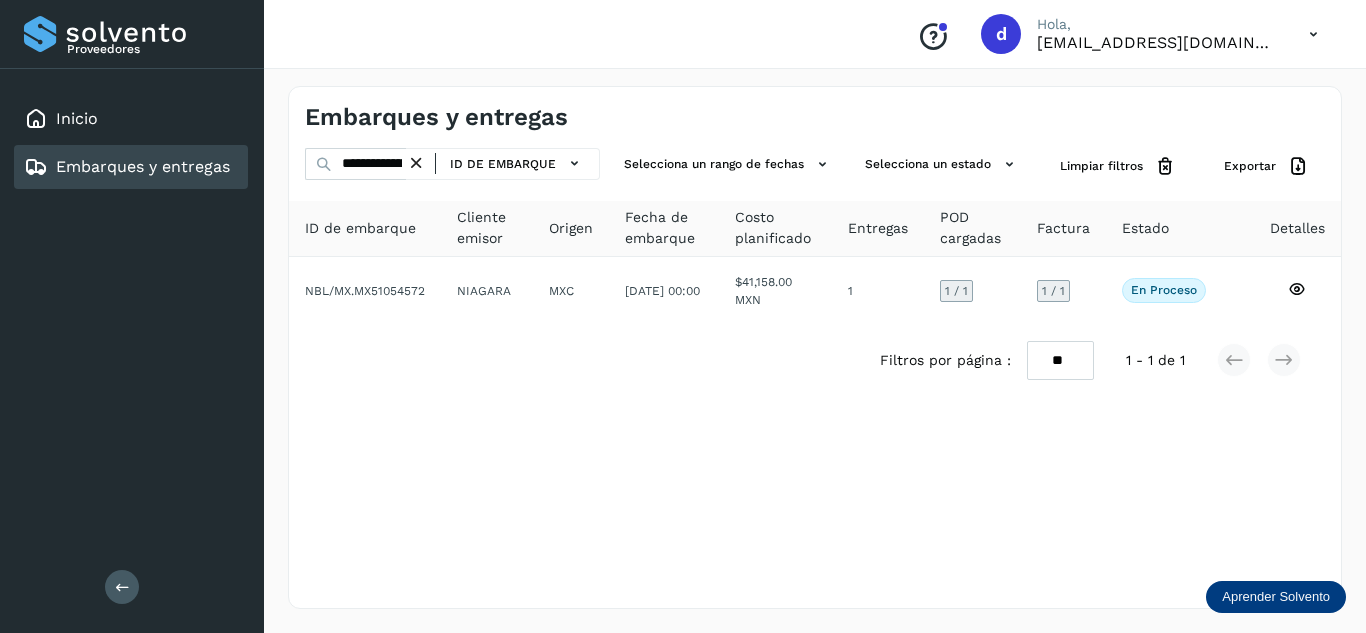 click at bounding box center [416, 163] 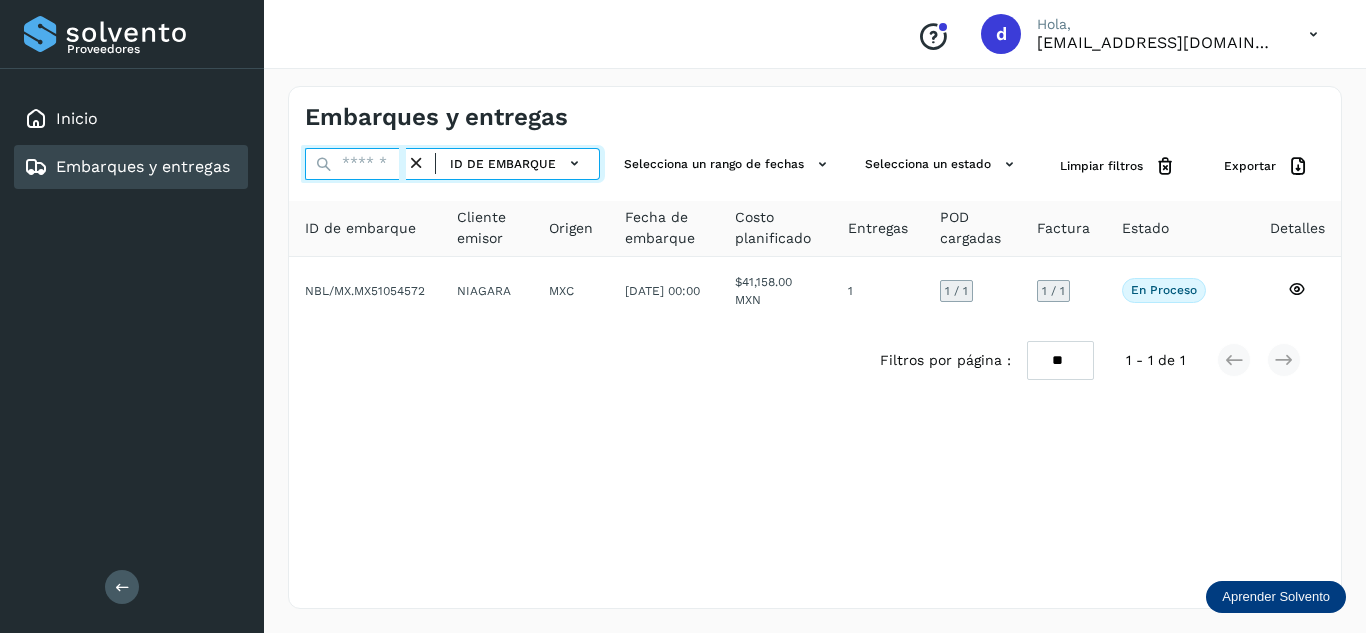 click at bounding box center (355, 164) 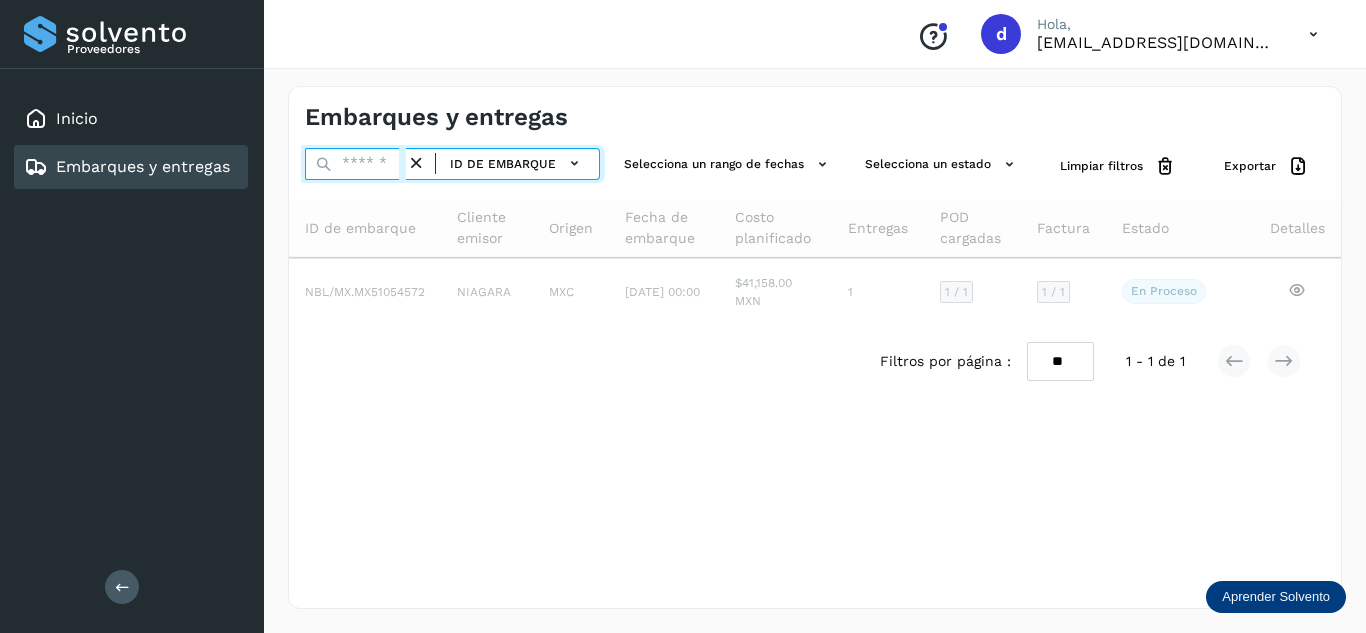 paste on "**********" 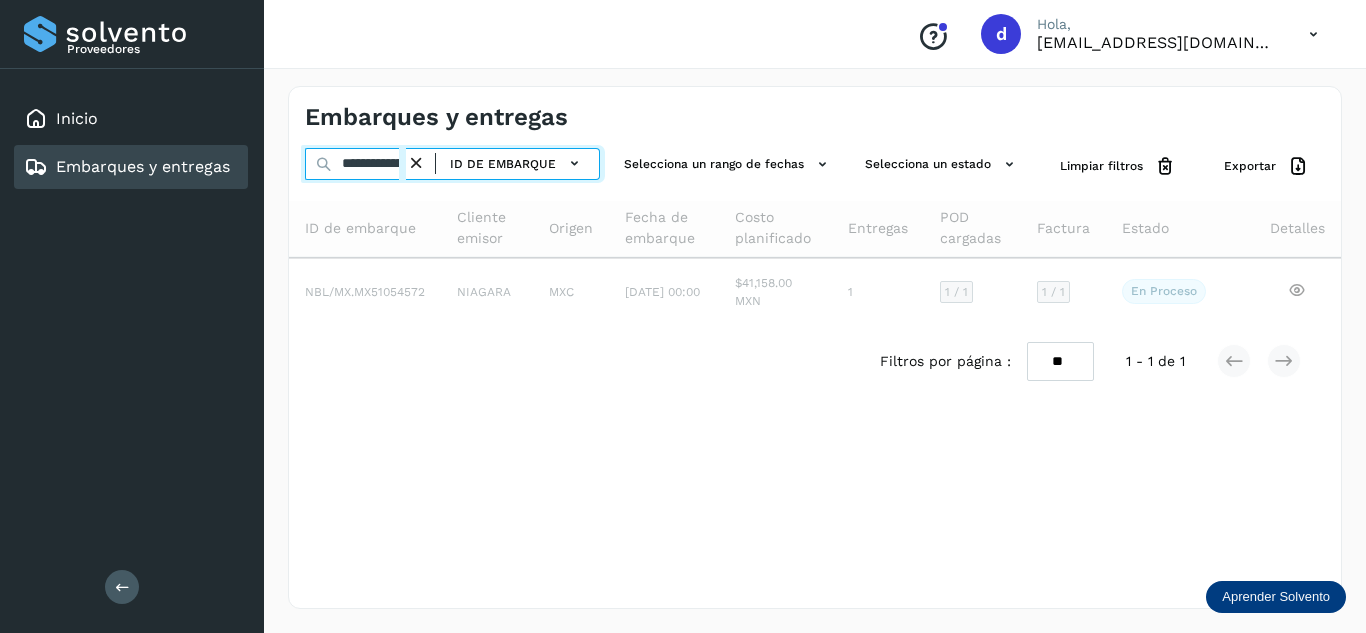 scroll, scrollTop: 0, scrollLeft: 76, axis: horizontal 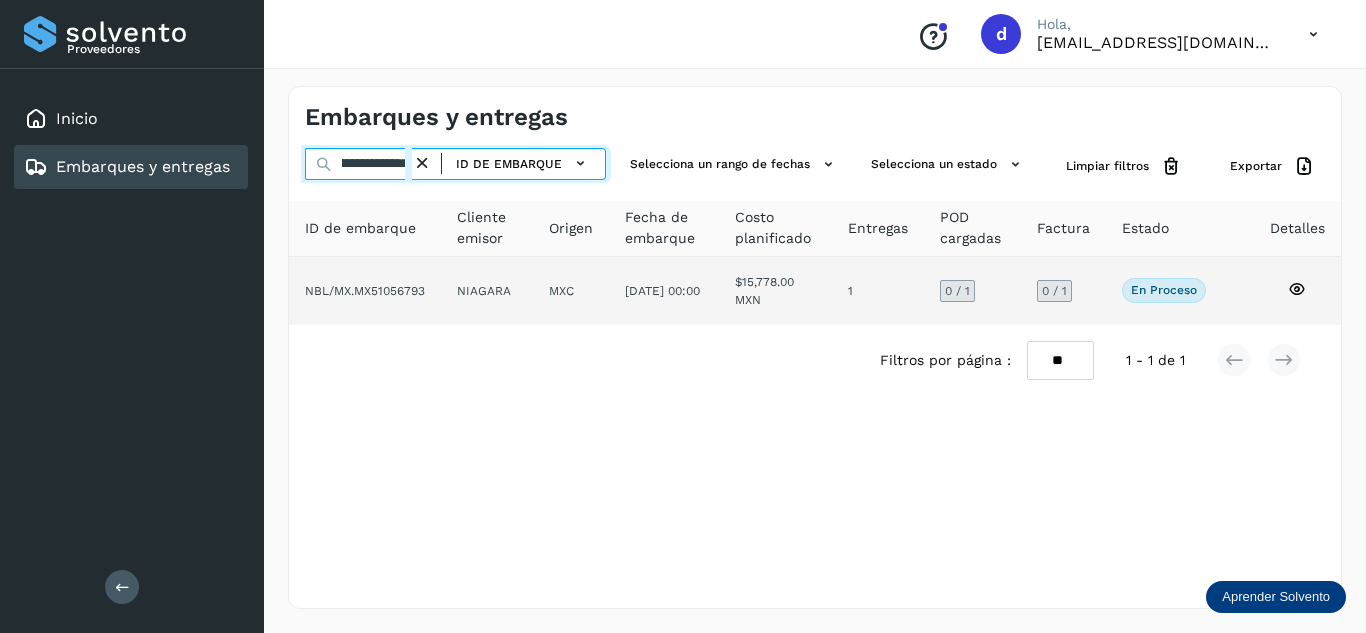 type on "**********" 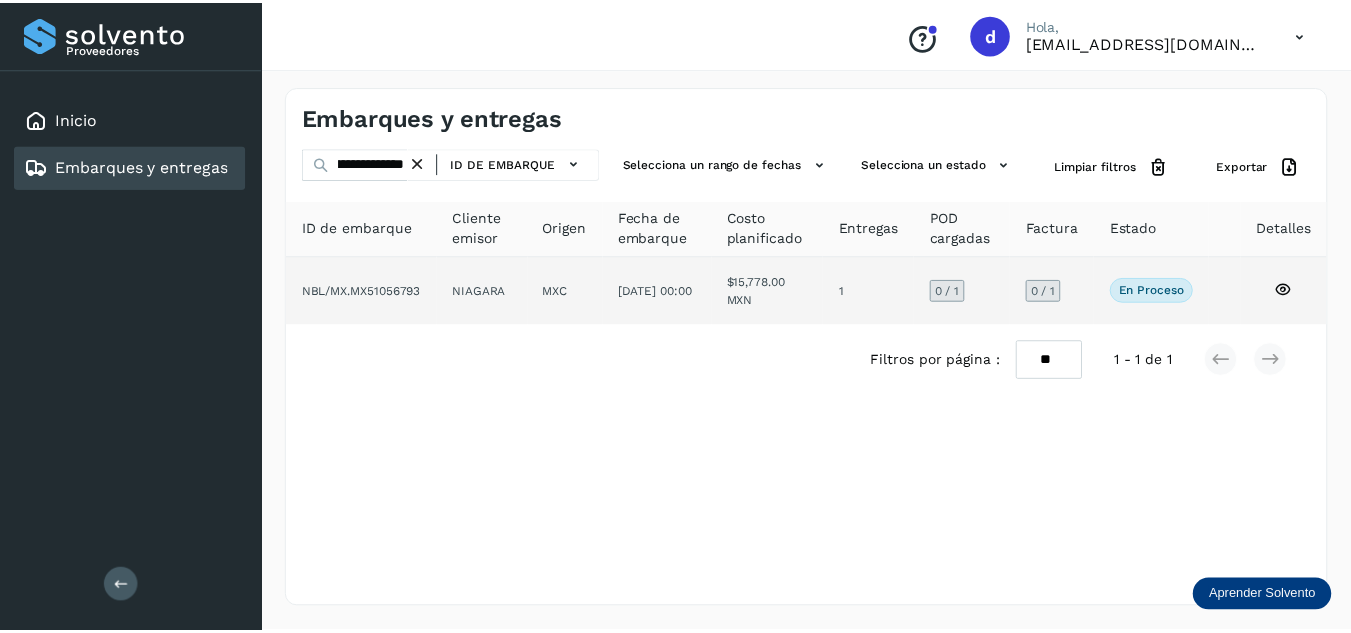 scroll, scrollTop: 0, scrollLeft: 0, axis: both 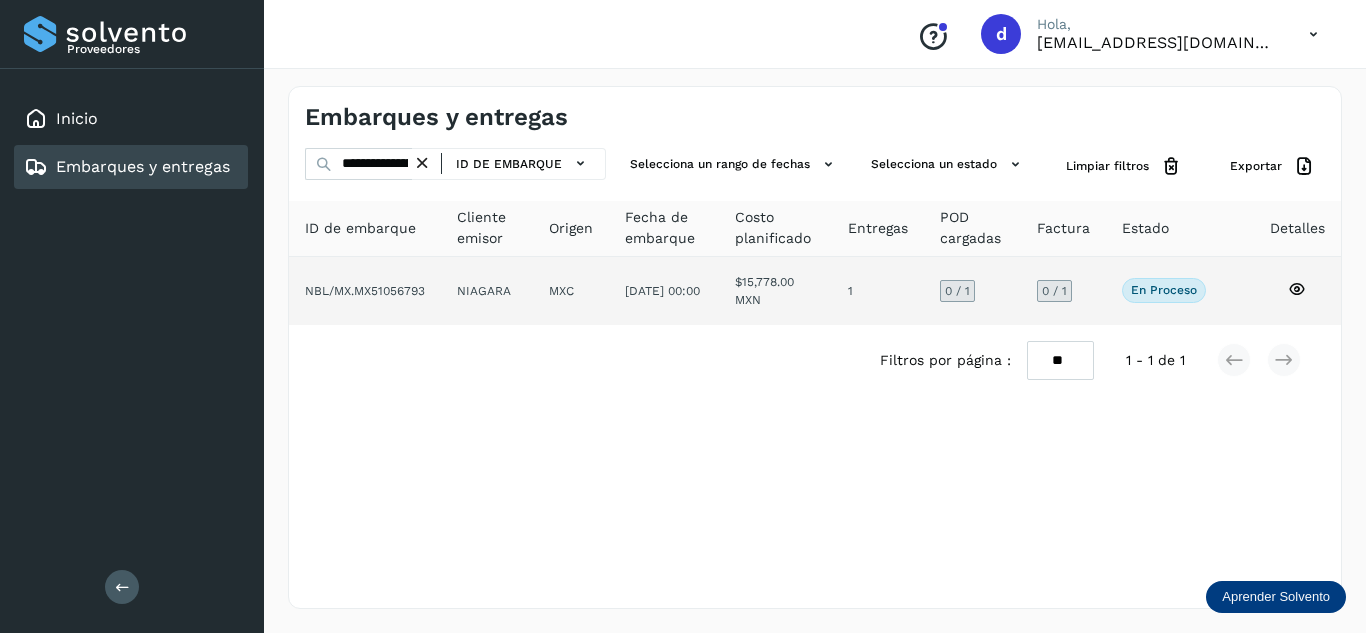 click 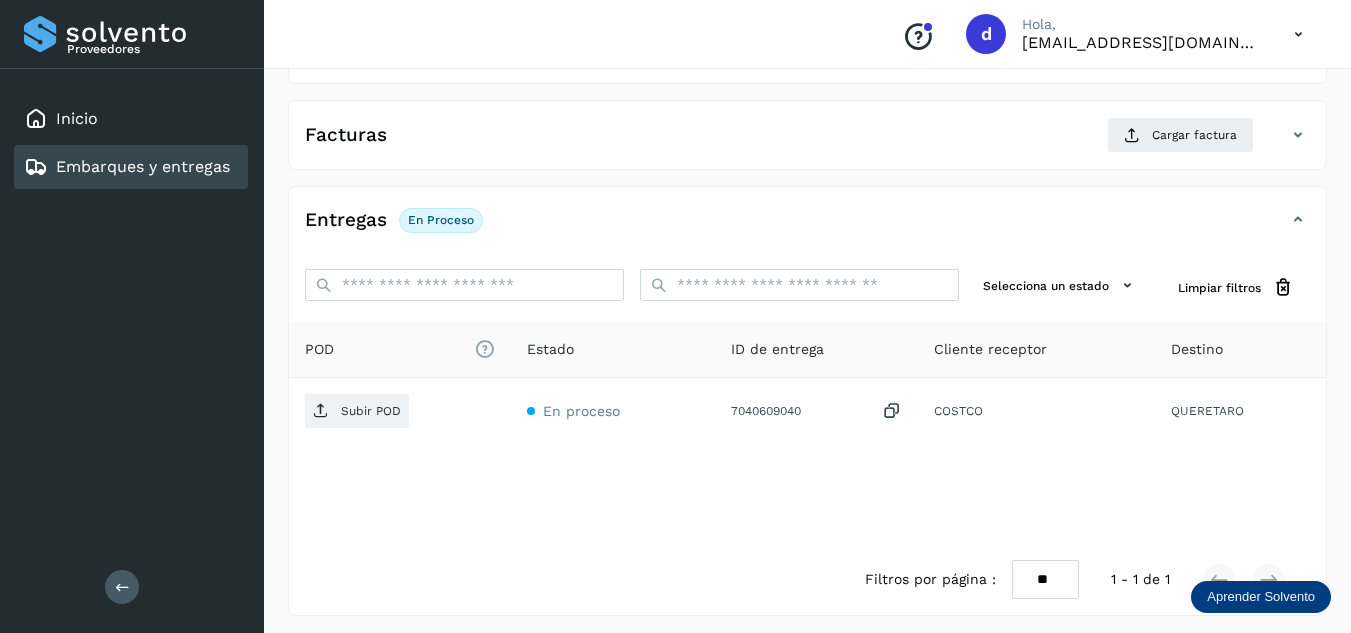 scroll, scrollTop: 316, scrollLeft: 0, axis: vertical 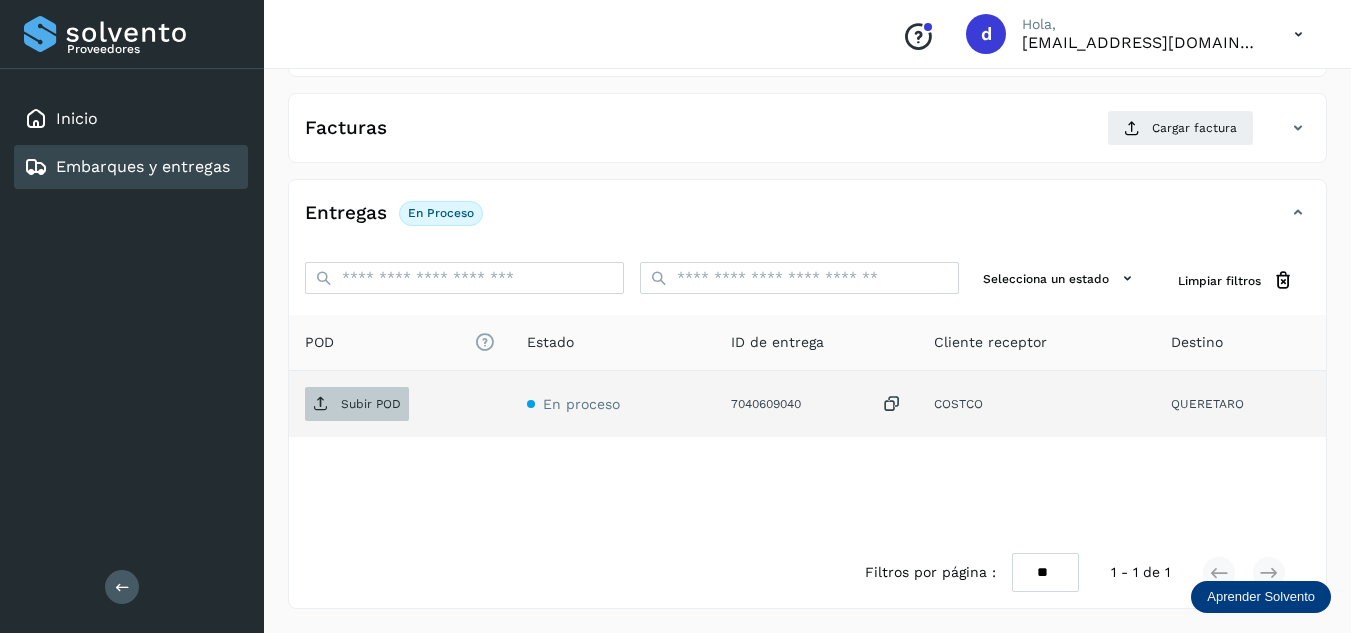 click on "Subir POD" at bounding box center (357, 404) 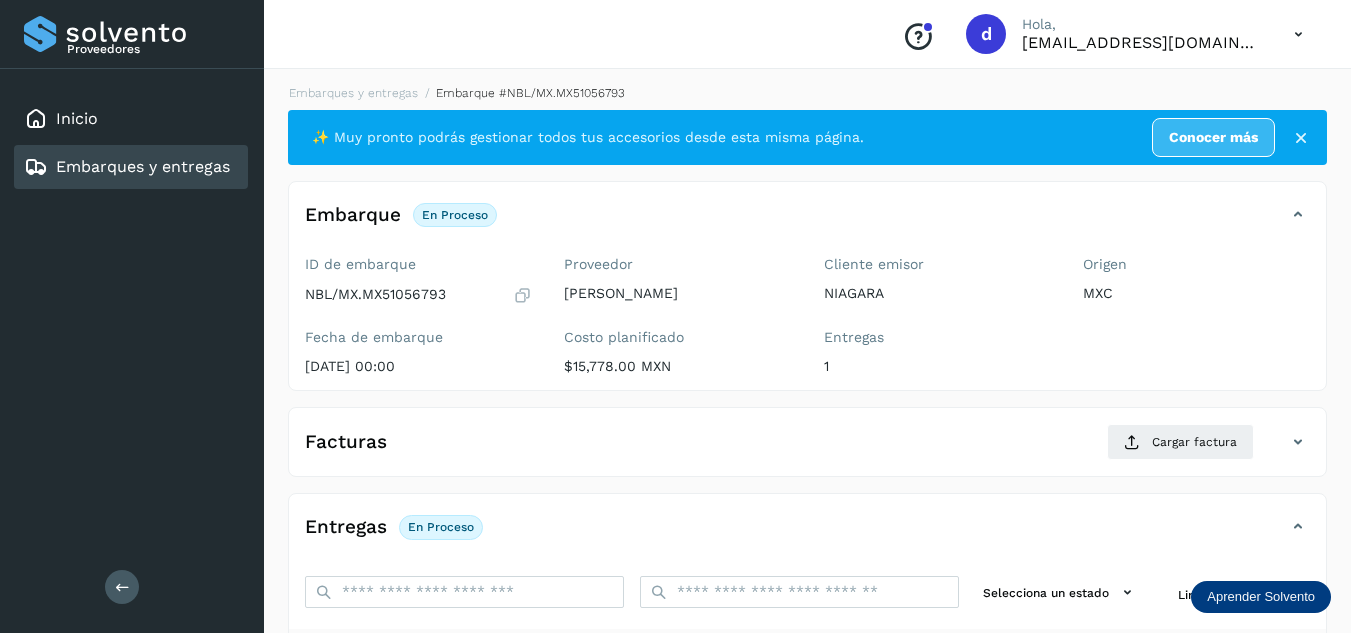scroll, scrollTop: 0, scrollLeft: 0, axis: both 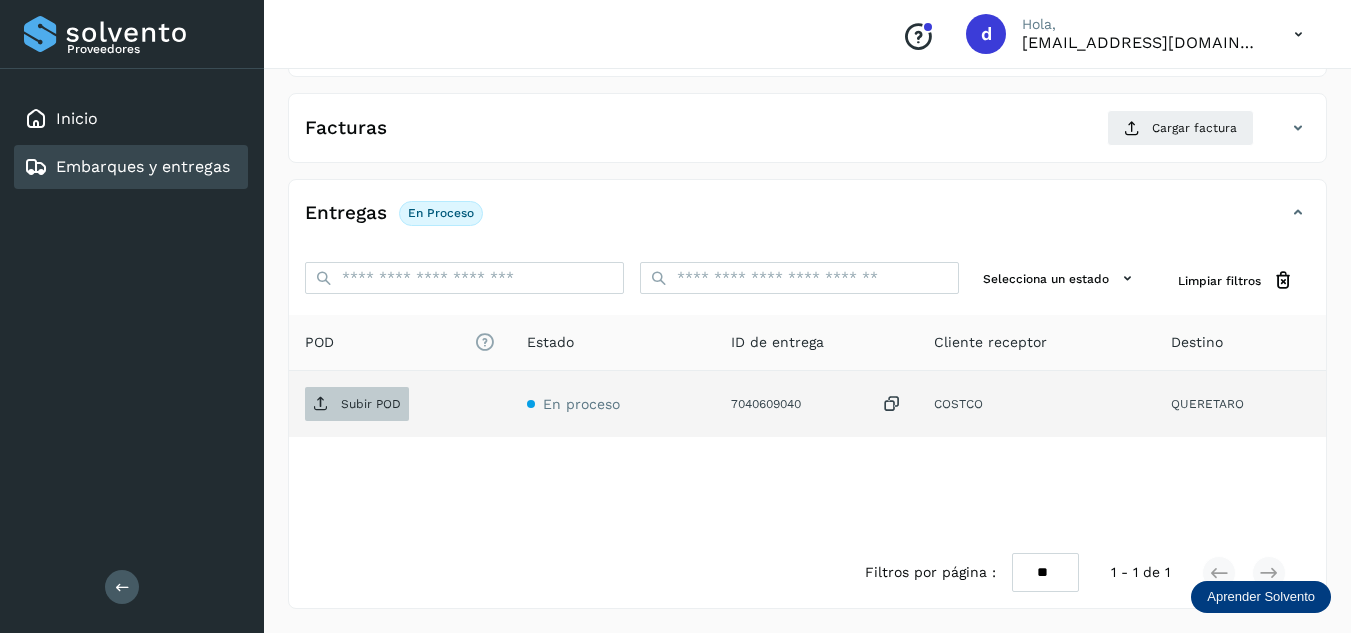 click on "Subir POD" at bounding box center [371, 404] 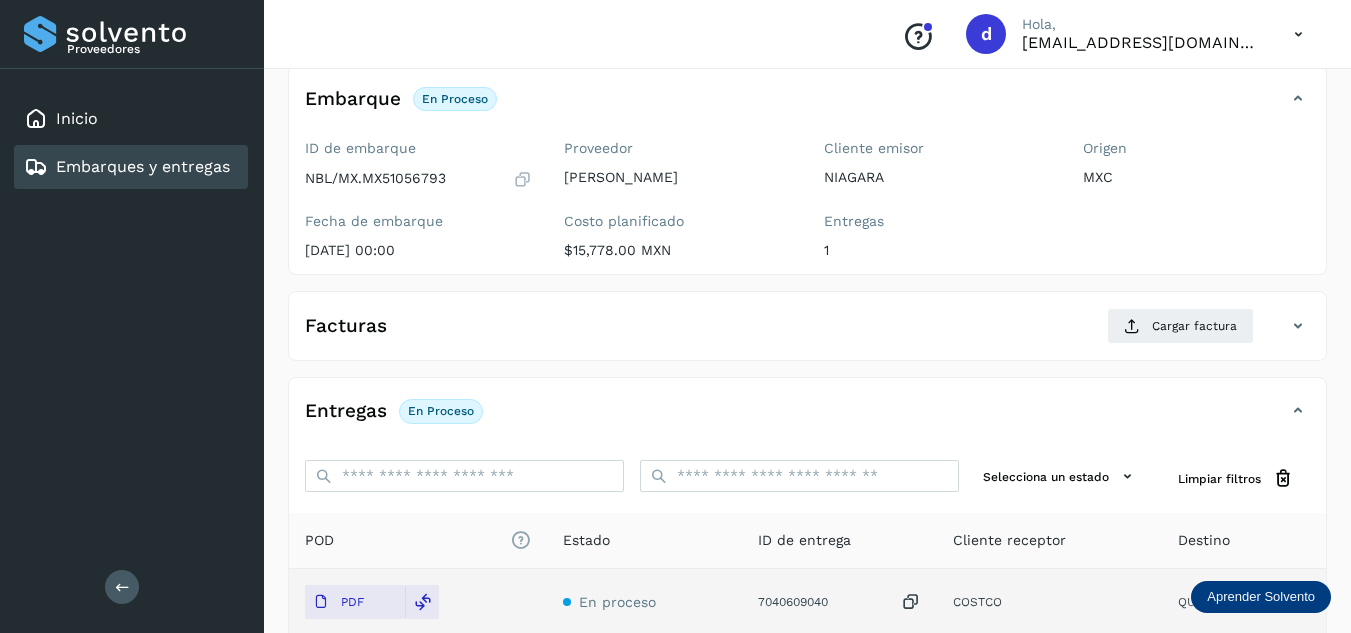 scroll, scrollTop: 116, scrollLeft: 0, axis: vertical 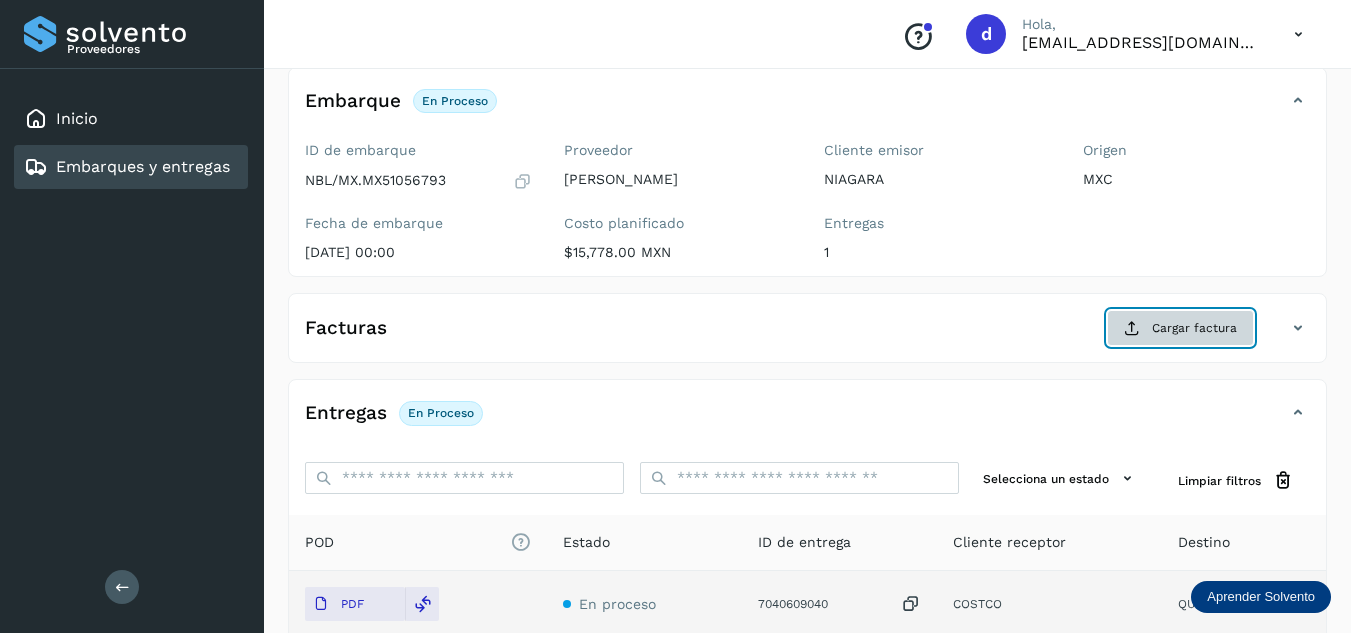click at bounding box center (1132, 328) 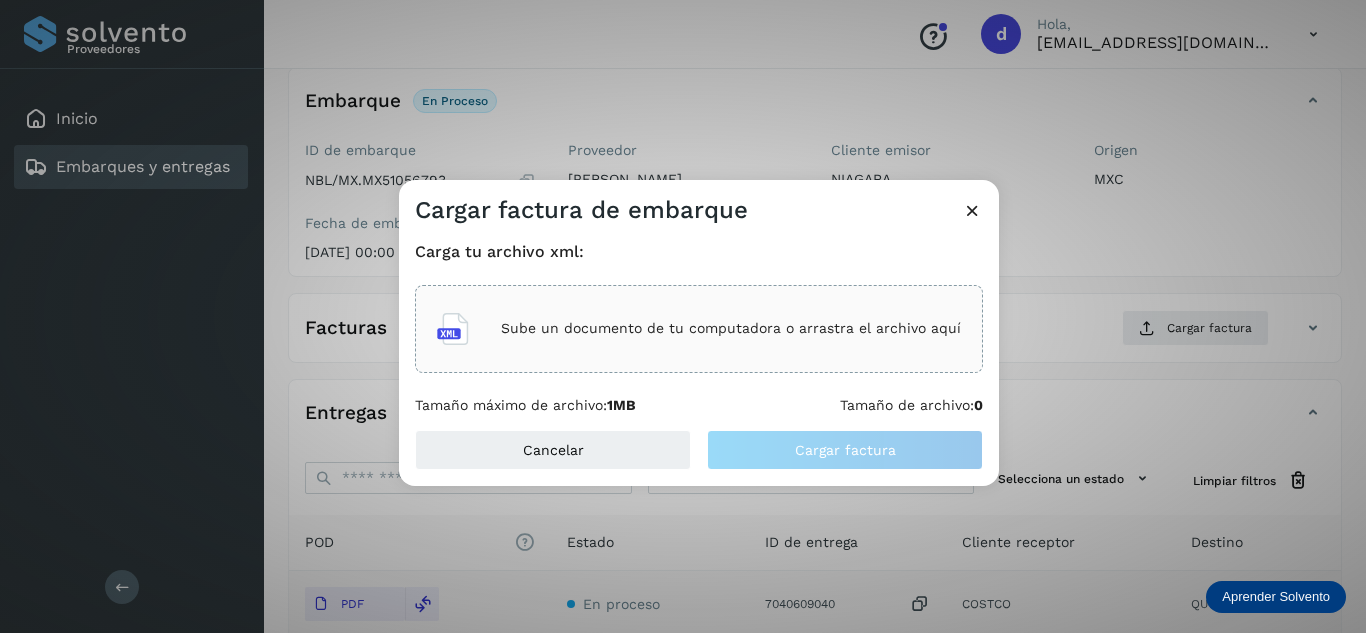 click on "Sube un documento de tu computadora o arrastra el archivo aquí" 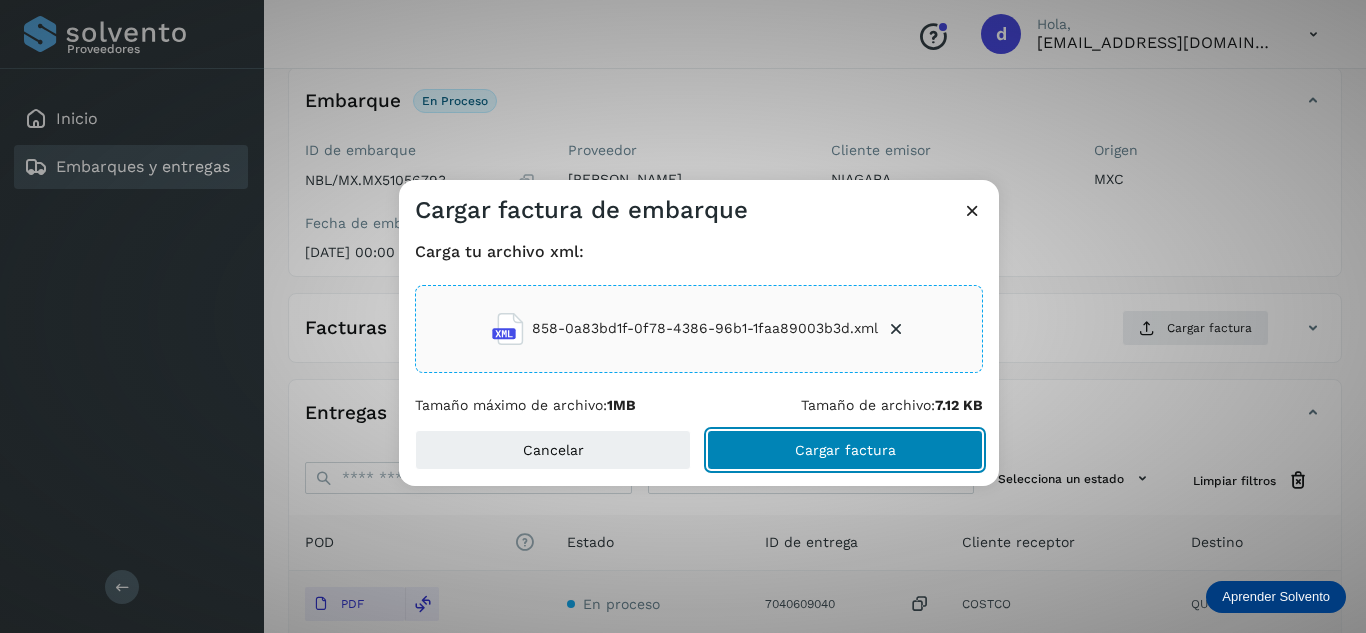 click on "Cargar factura" 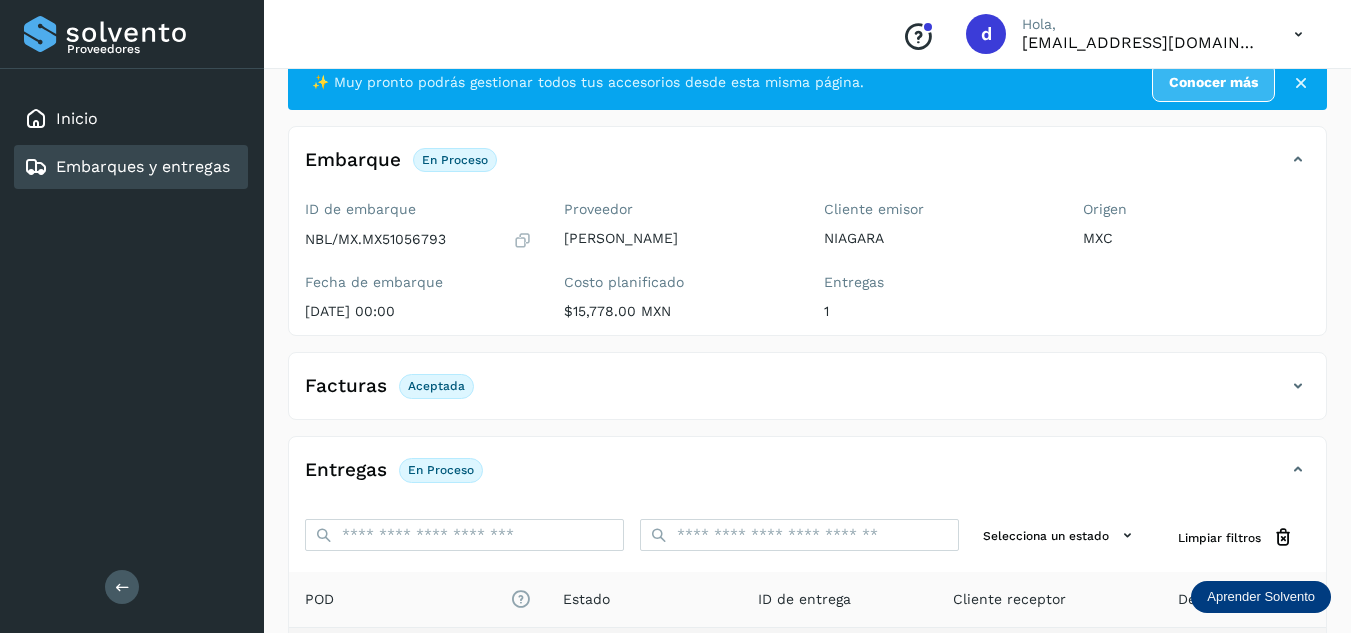 scroll, scrollTop: 0, scrollLeft: 0, axis: both 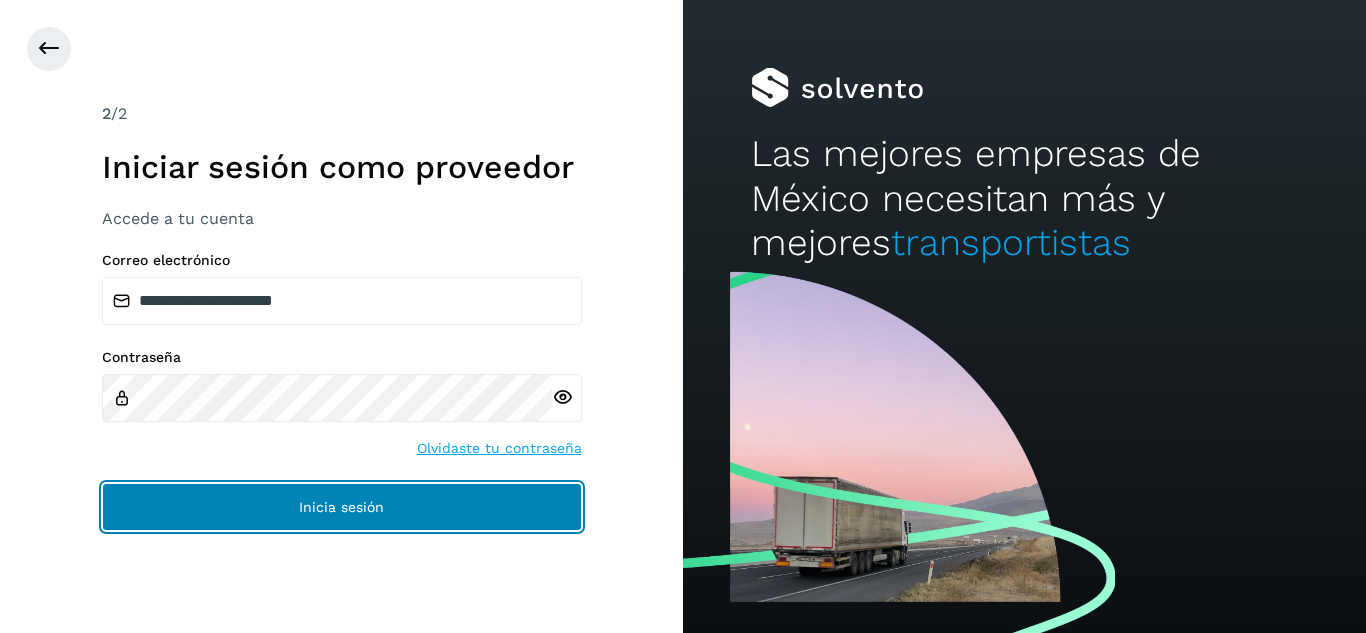 click on "Inicia sesión" at bounding box center (342, 507) 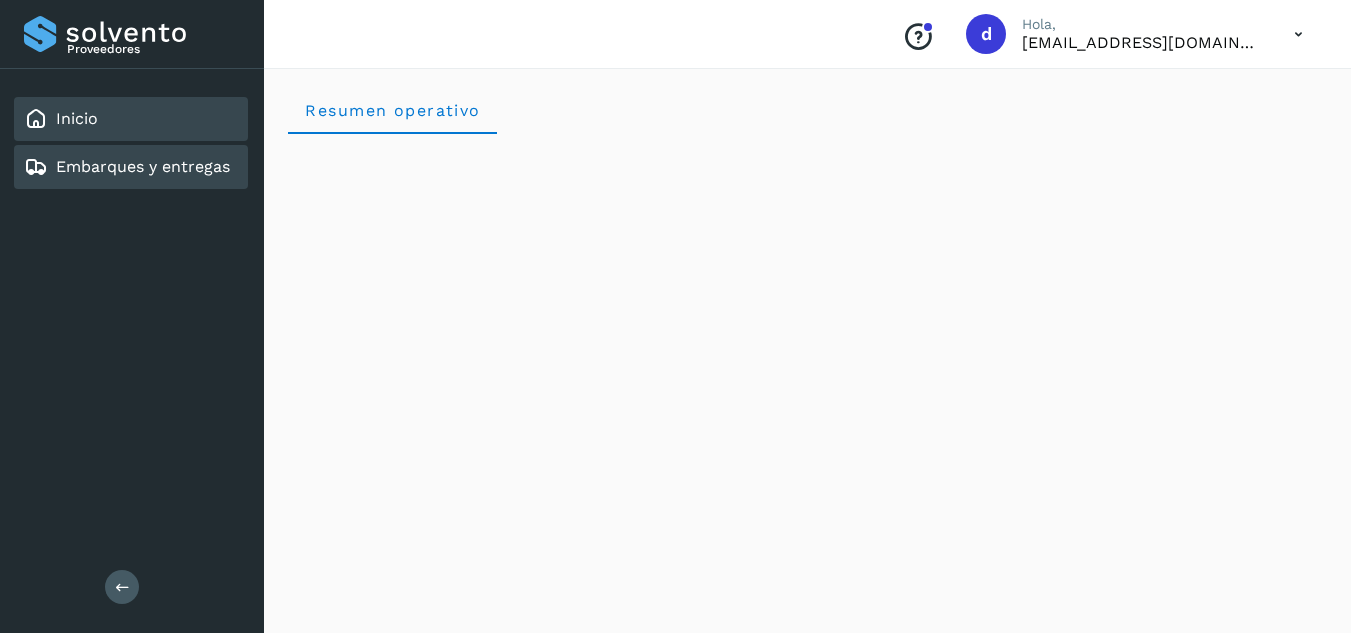 click on "Embarques y entregas" 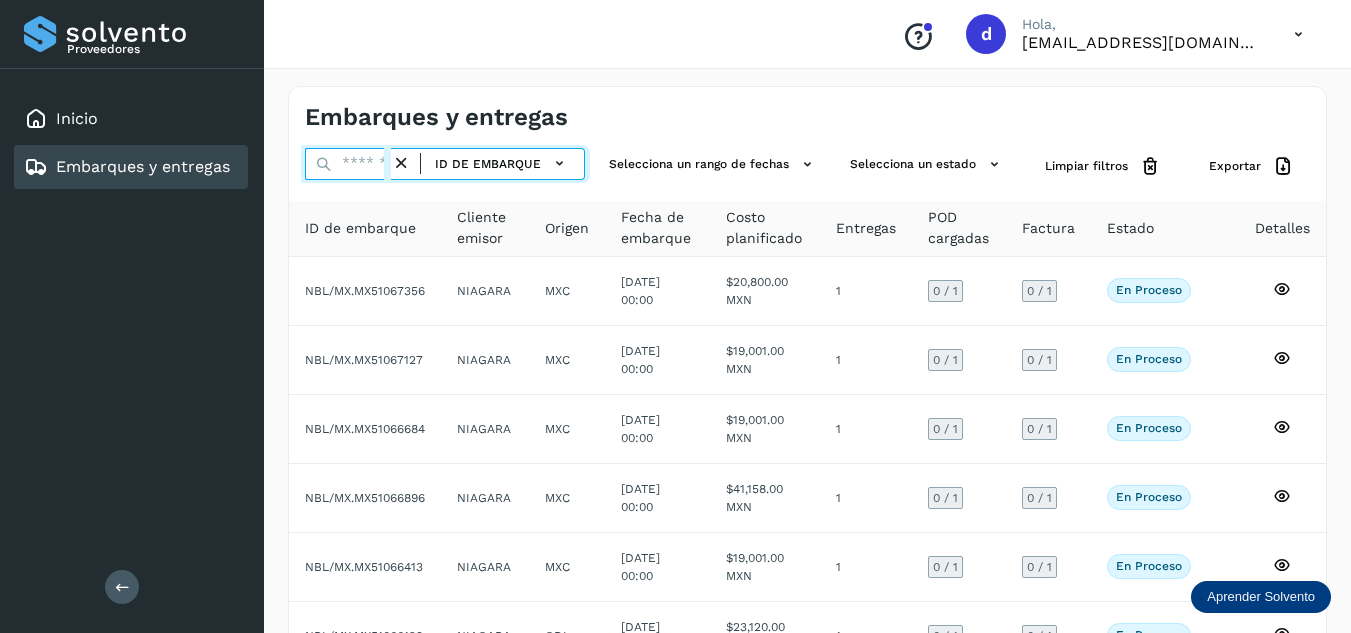 click at bounding box center [348, 164] 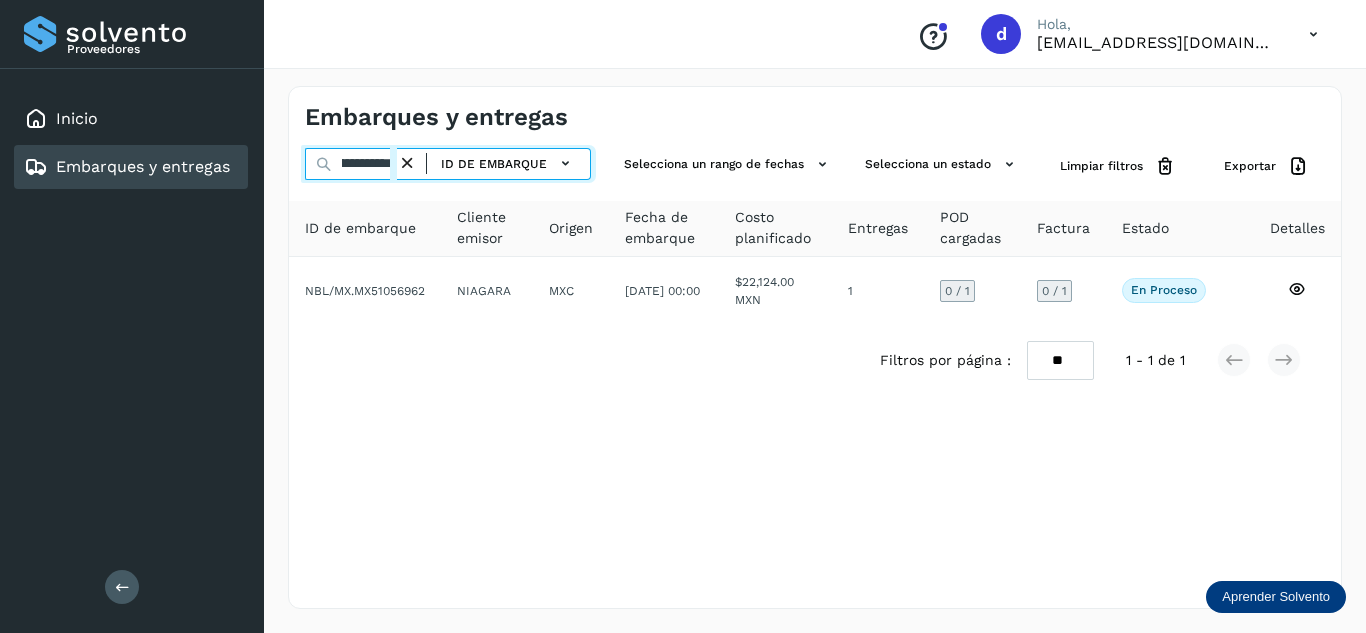 scroll, scrollTop: 0, scrollLeft: 77, axis: horizontal 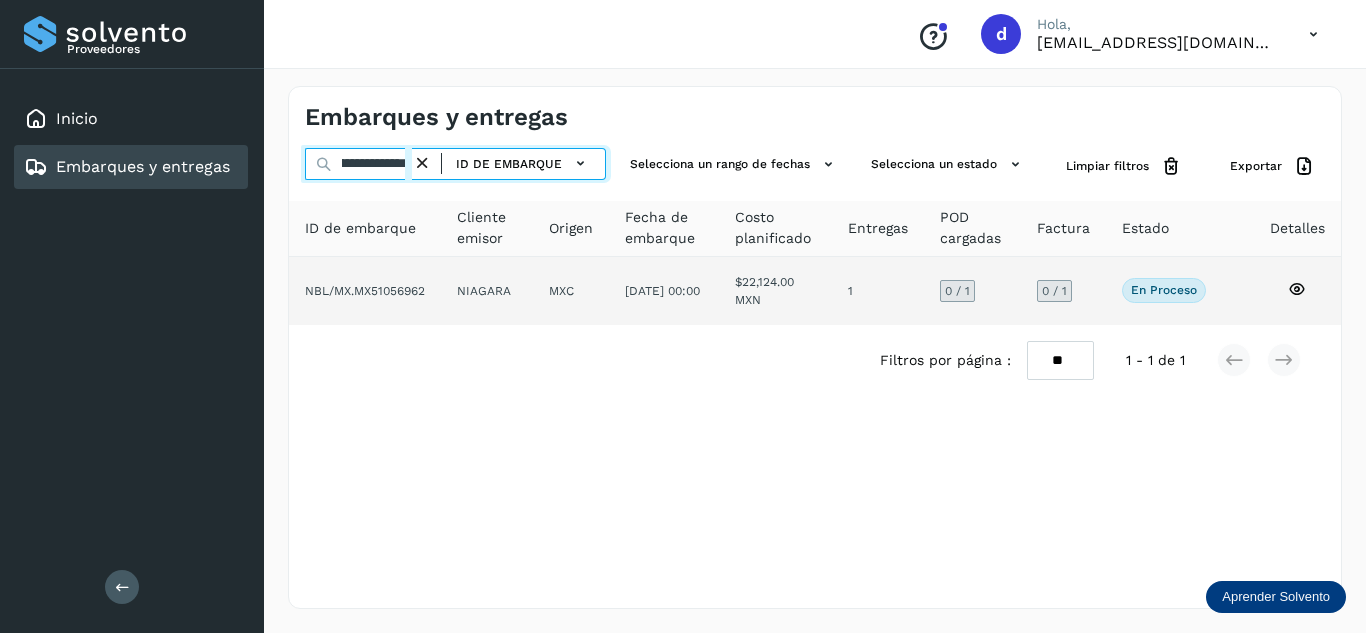 type on "**********" 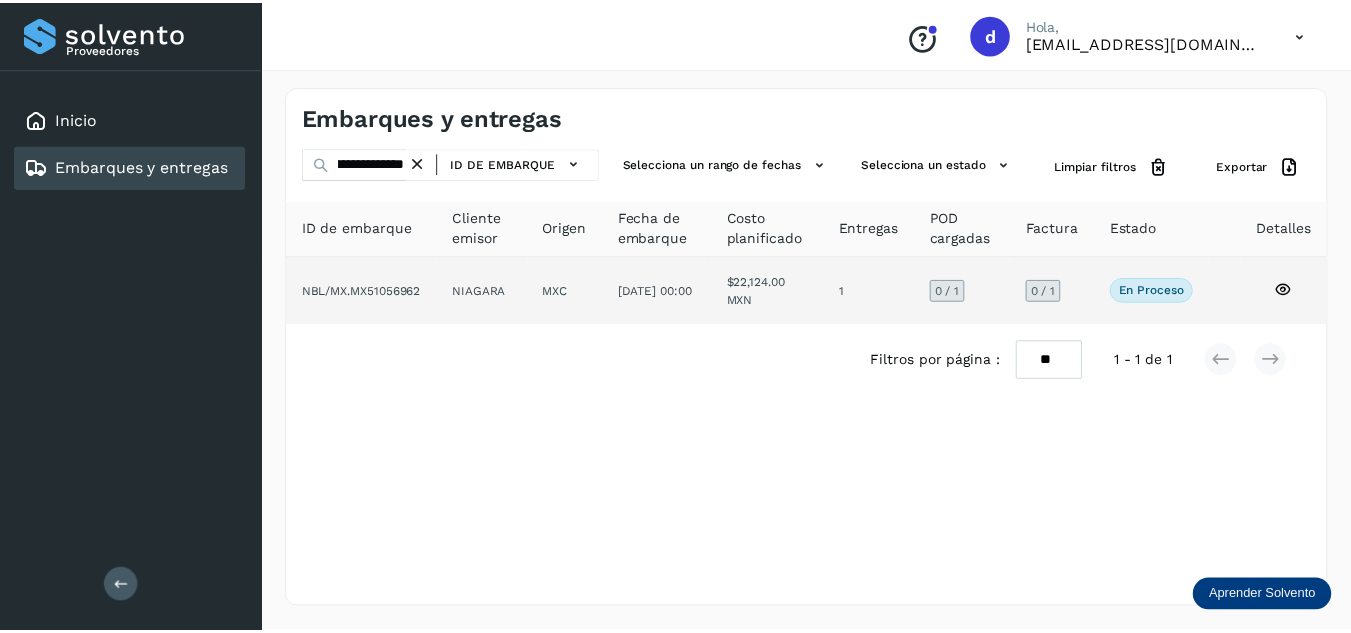 scroll, scrollTop: 0, scrollLeft: 0, axis: both 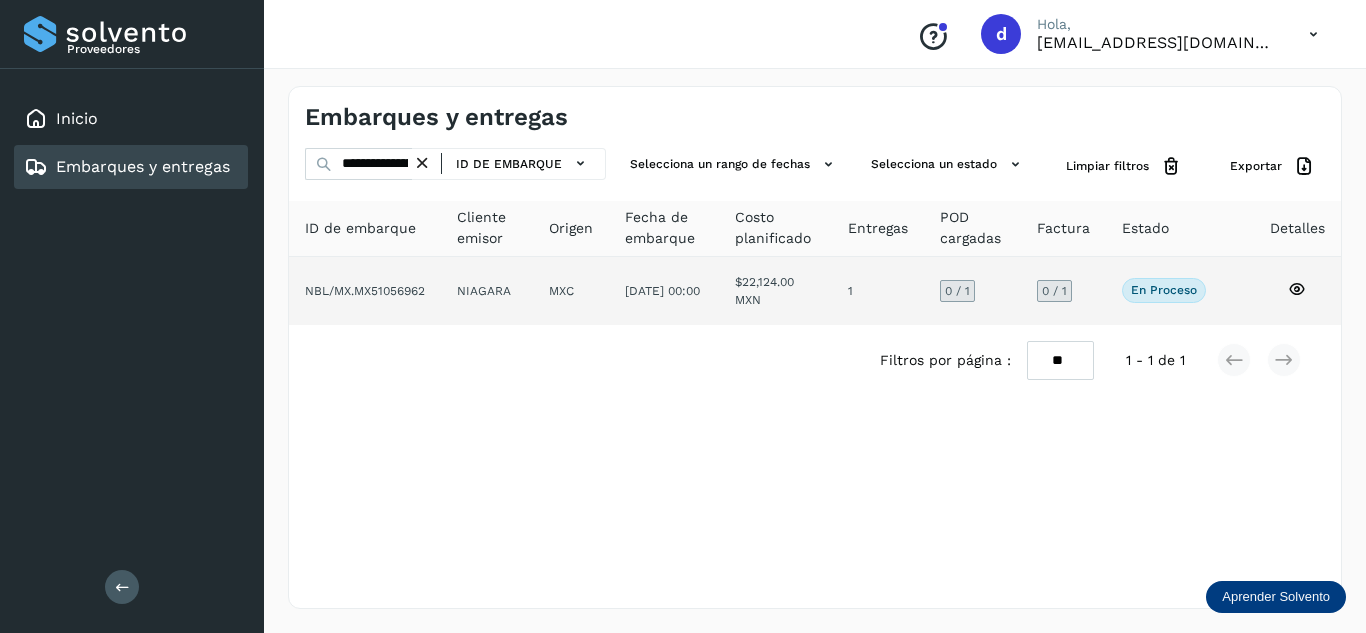 click 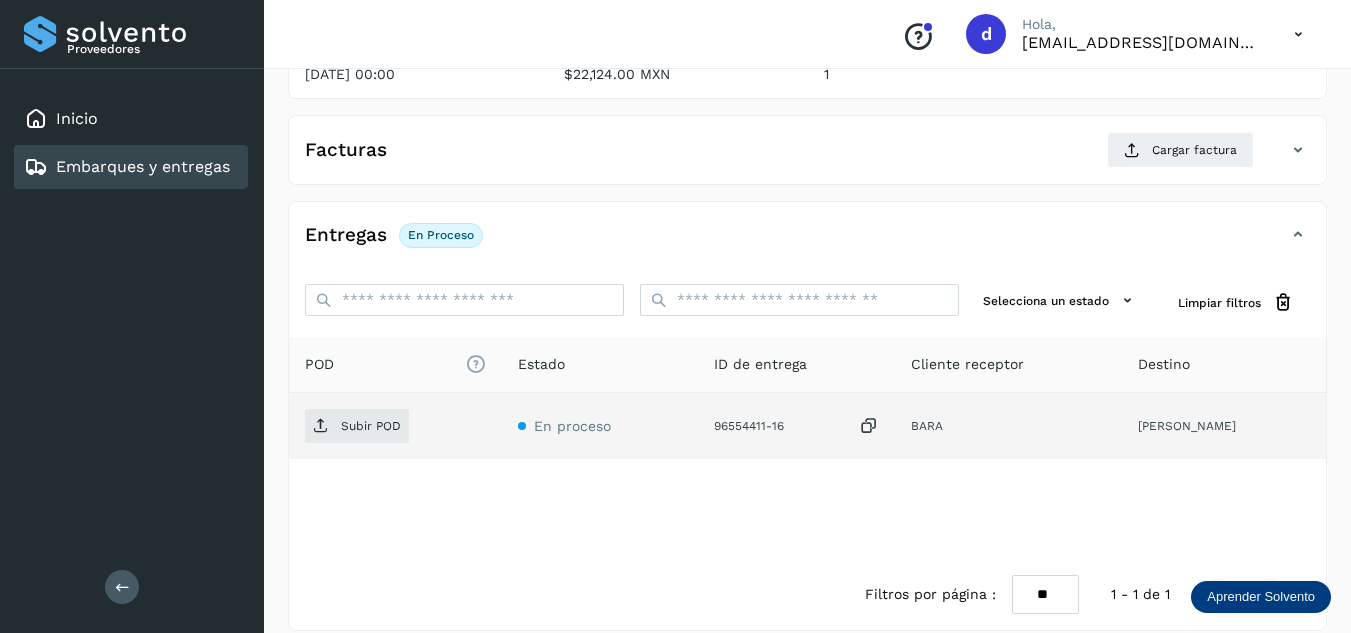 scroll, scrollTop: 300, scrollLeft: 0, axis: vertical 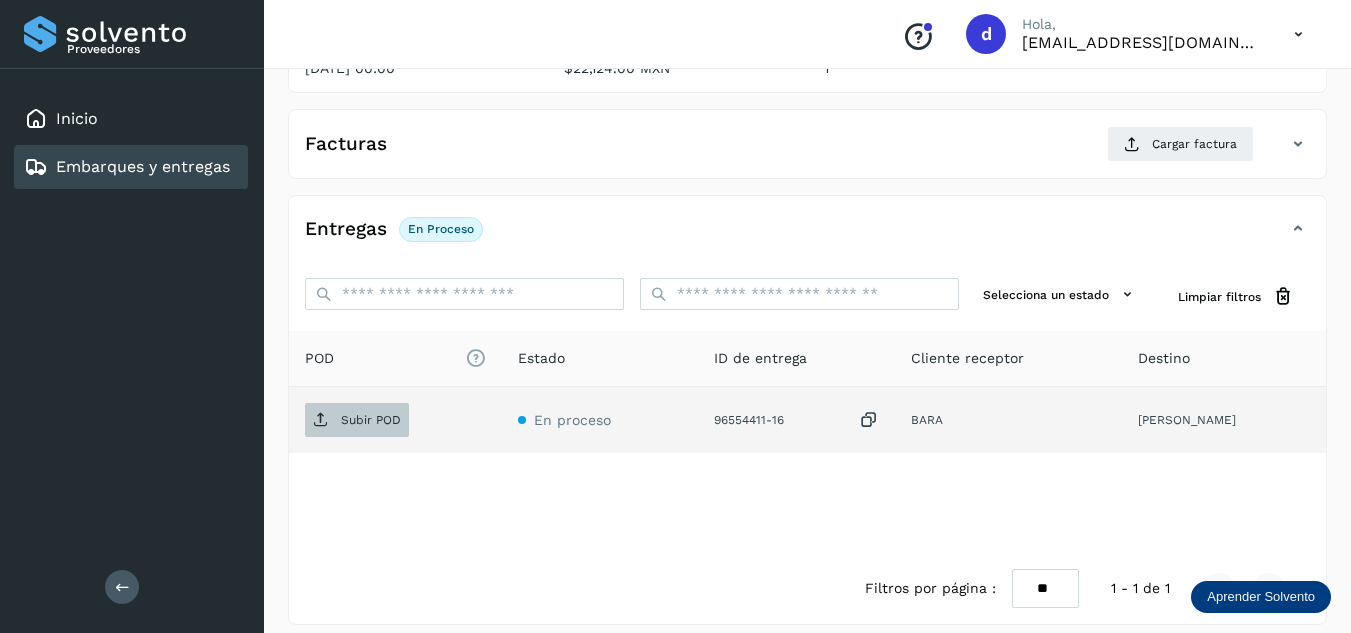 click on "Subir POD" at bounding box center [357, 420] 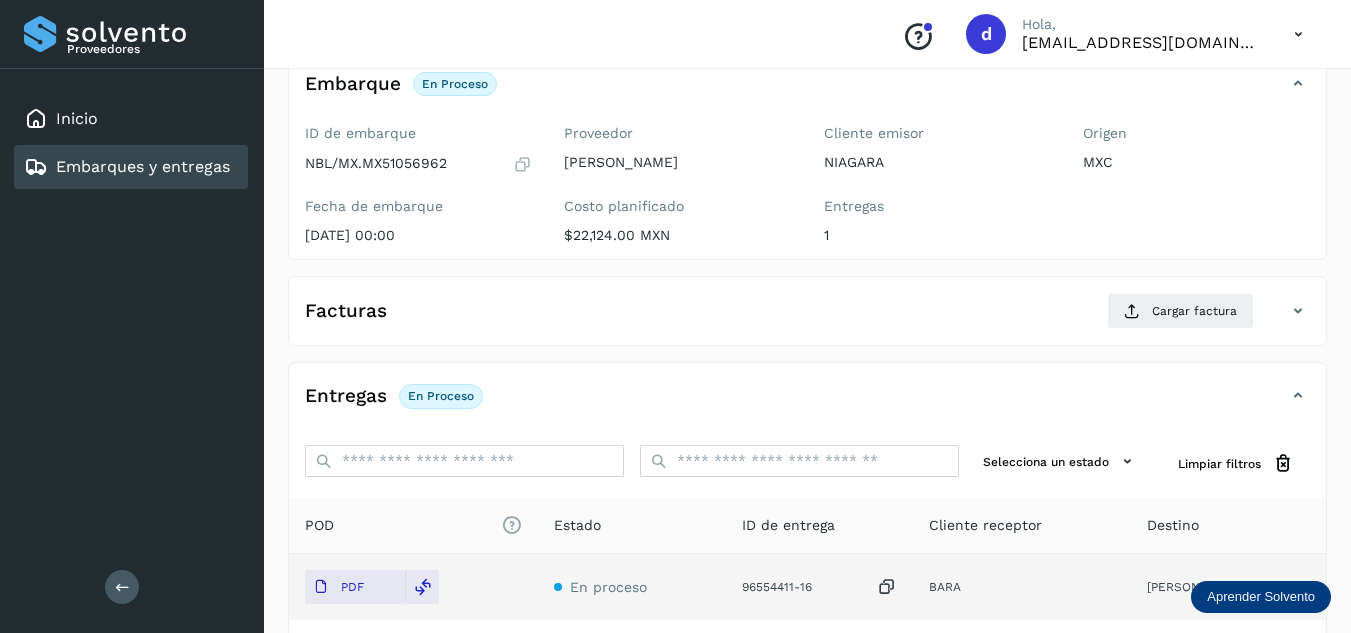 scroll, scrollTop: 100, scrollLeft: 0, axis: vertical 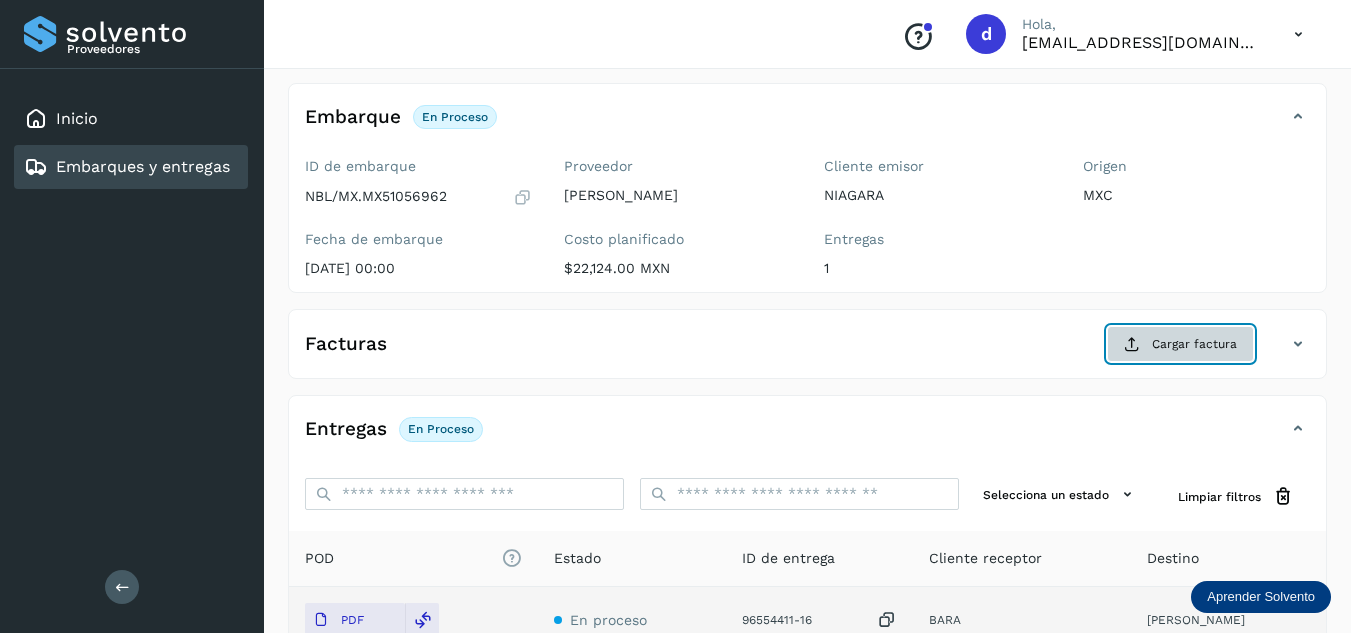 click at bounding box center [1132, 344] 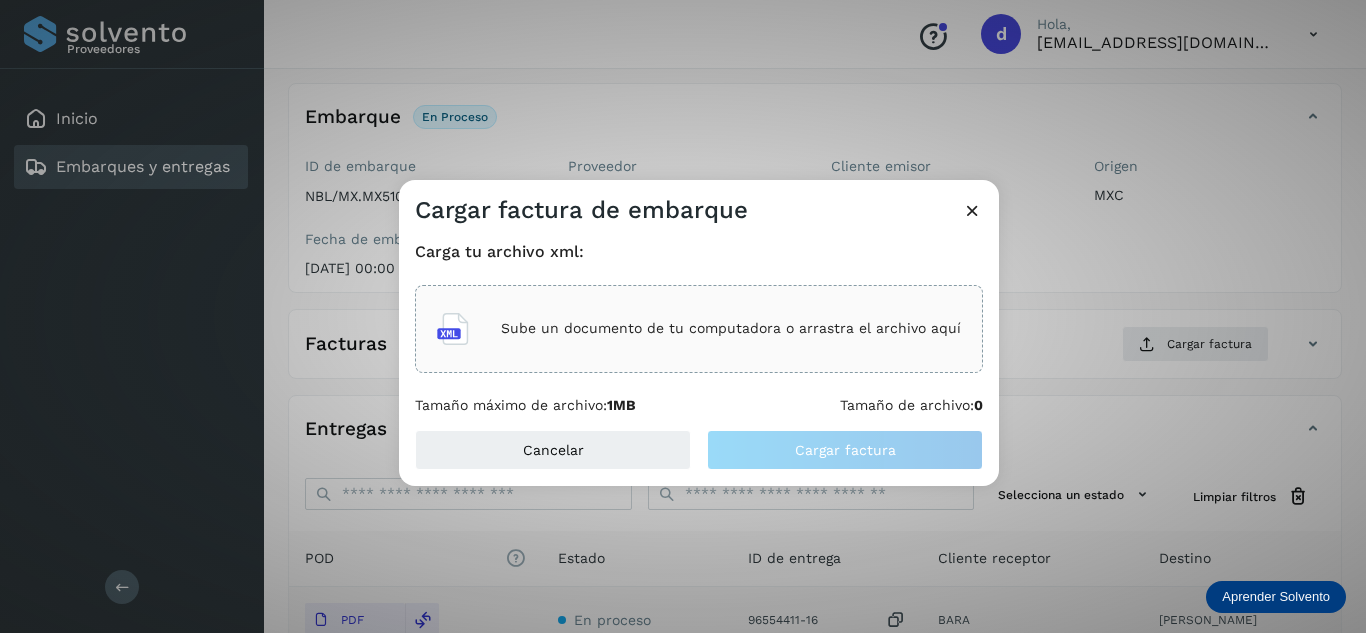 click on "Sube un documento de tu computadora o arrastra el archivo aquí" 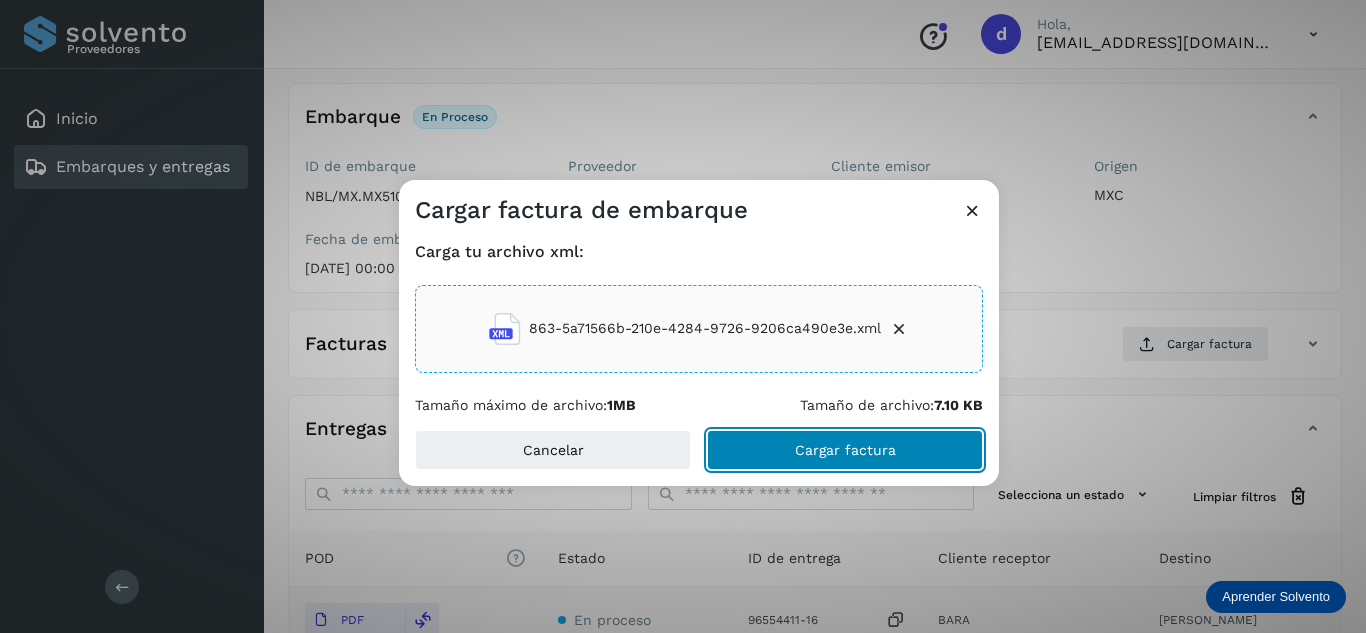 click on "Cargar factura" 